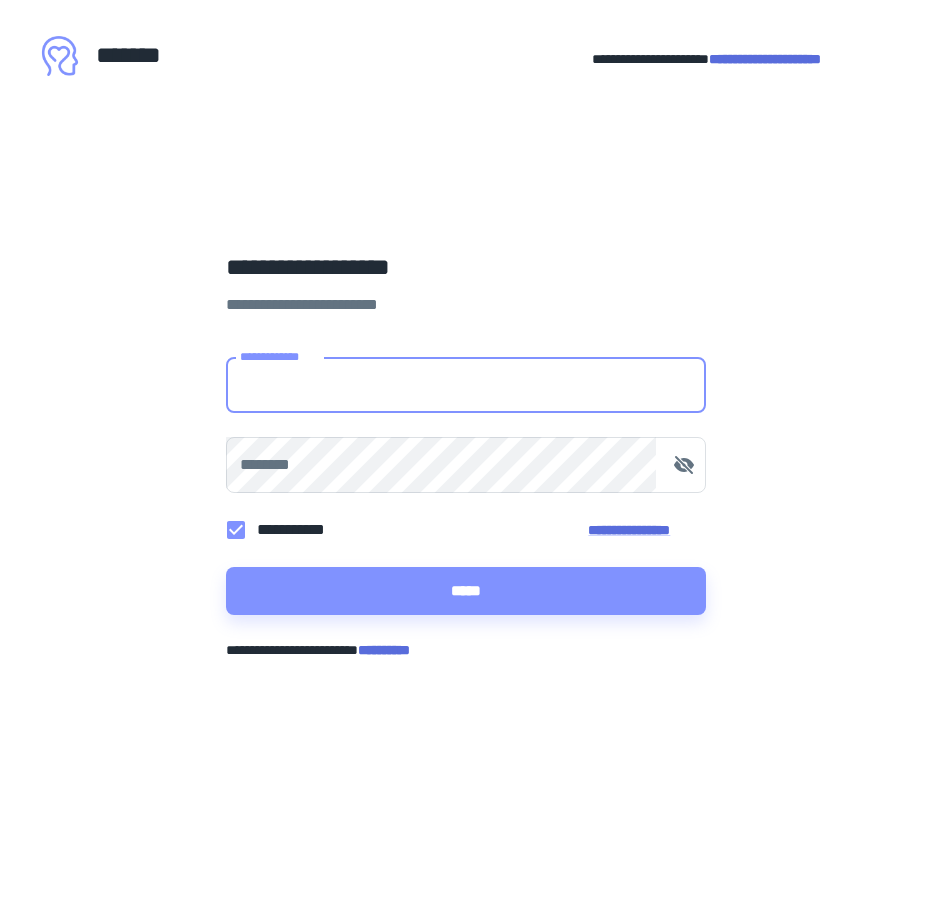 scroll, scrollTop: 0, scrollLeft: 0, axis: both 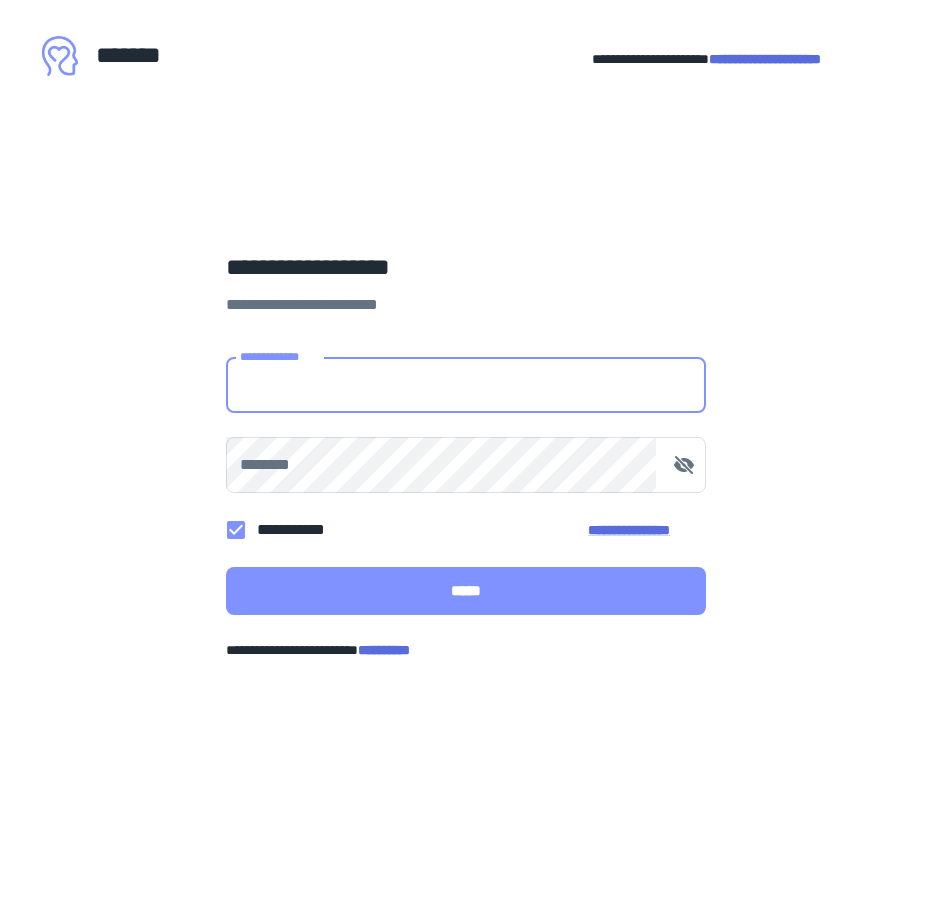 type on "**********" 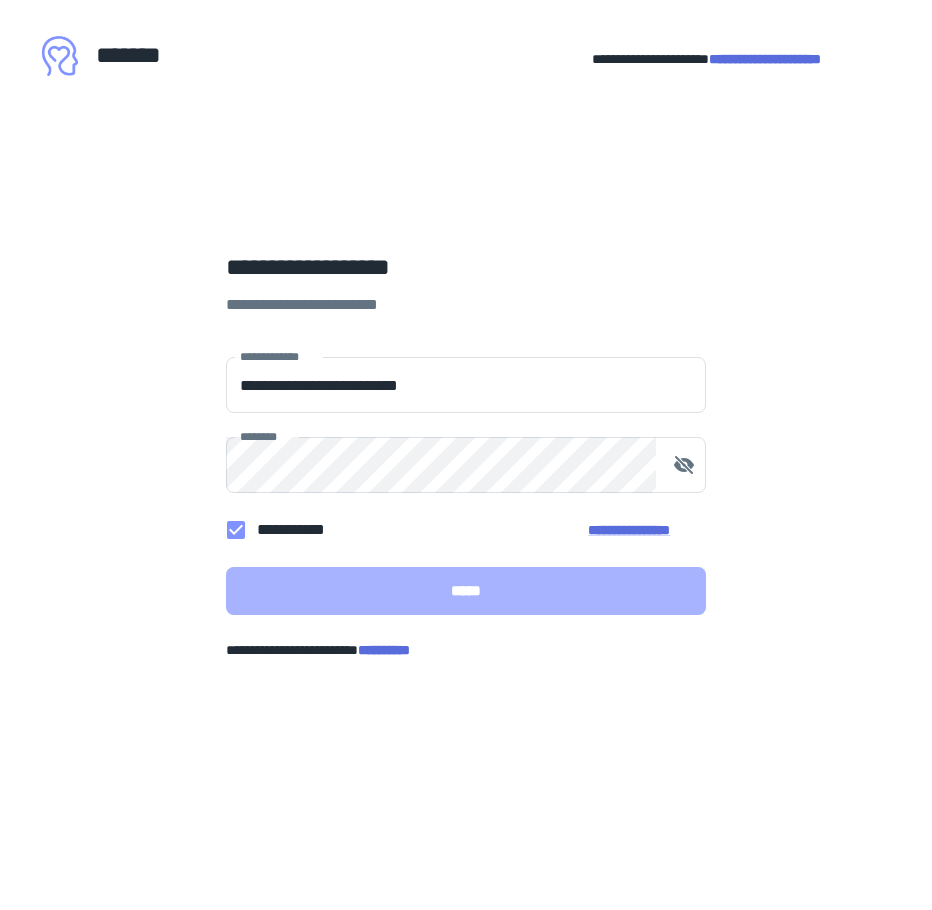 click on "*****" at bounding box center [466, 591] 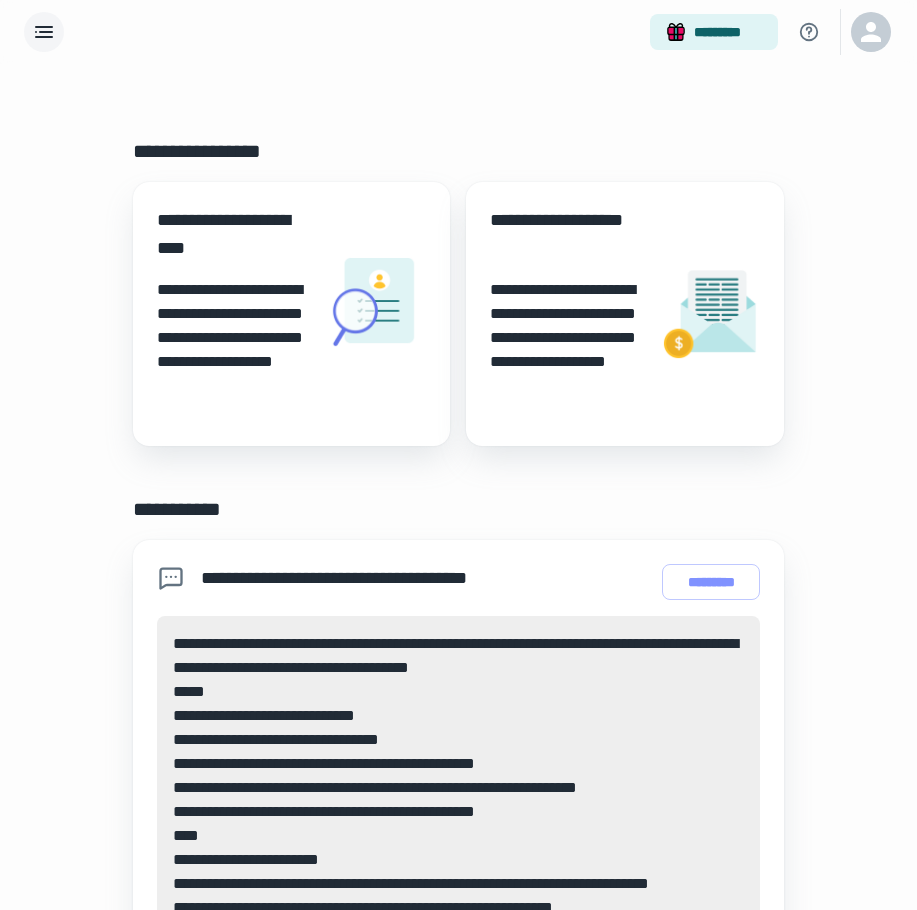 click at bounding box center [44, 32] 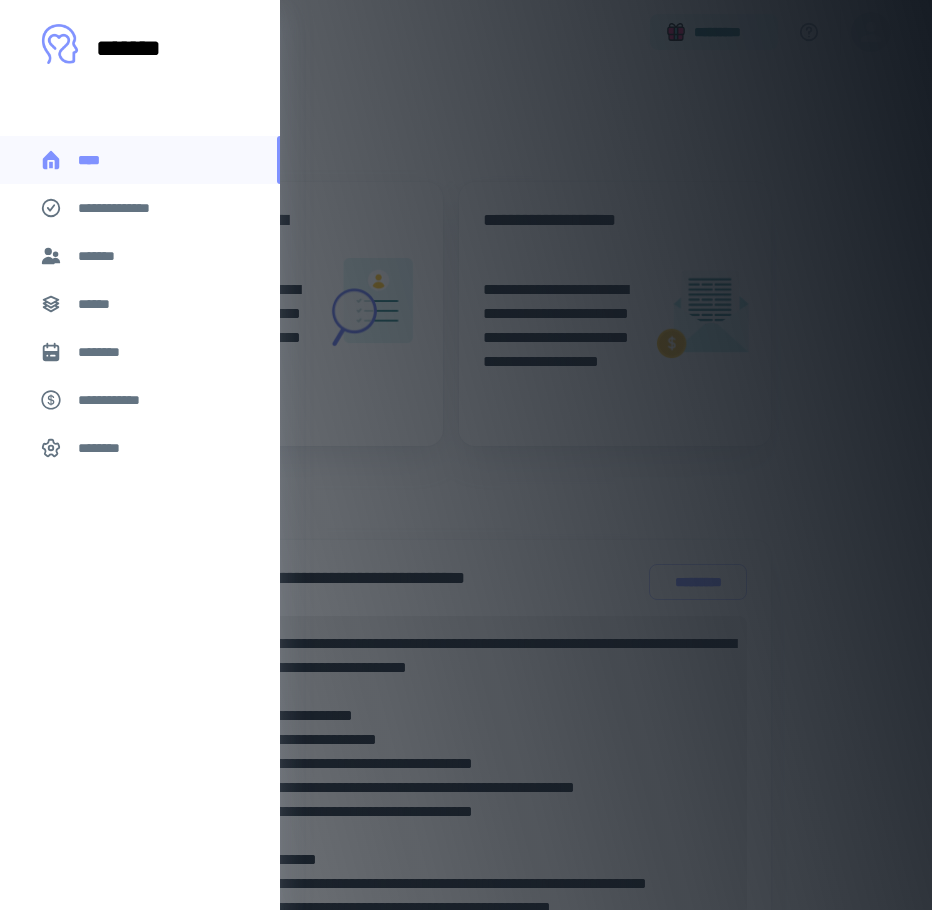 click on "******" at bounding box center (100, 304) 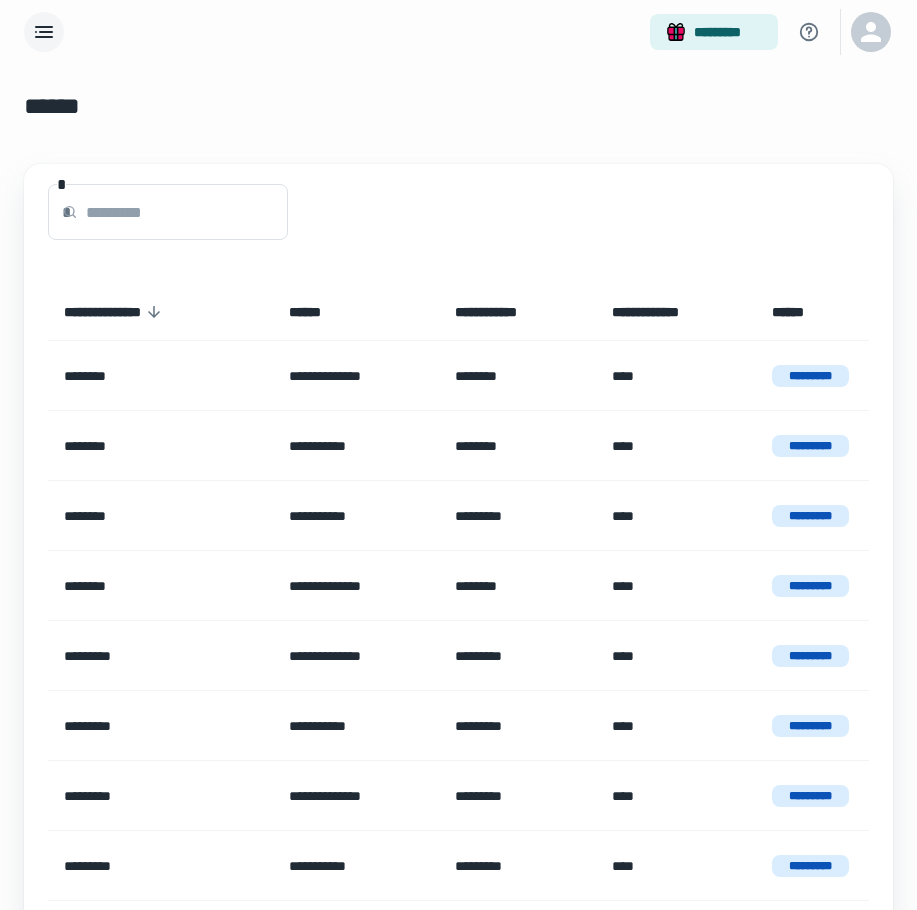 click 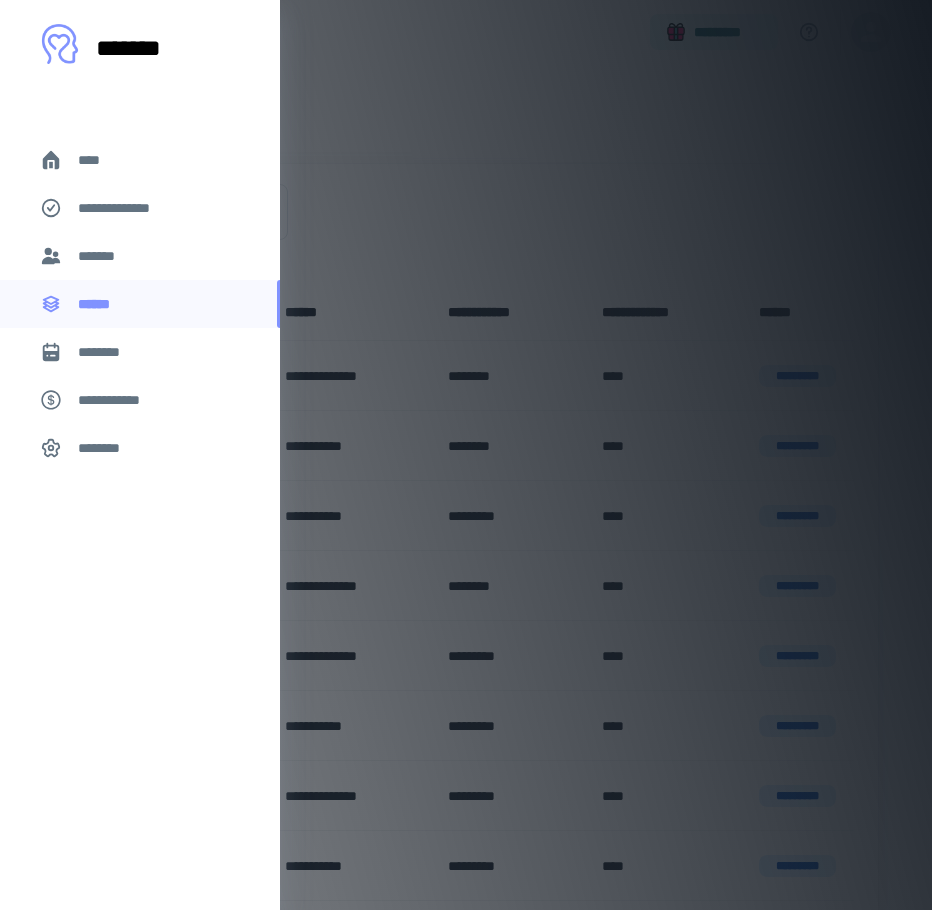 click on "****" at bounding box center (97, 160) 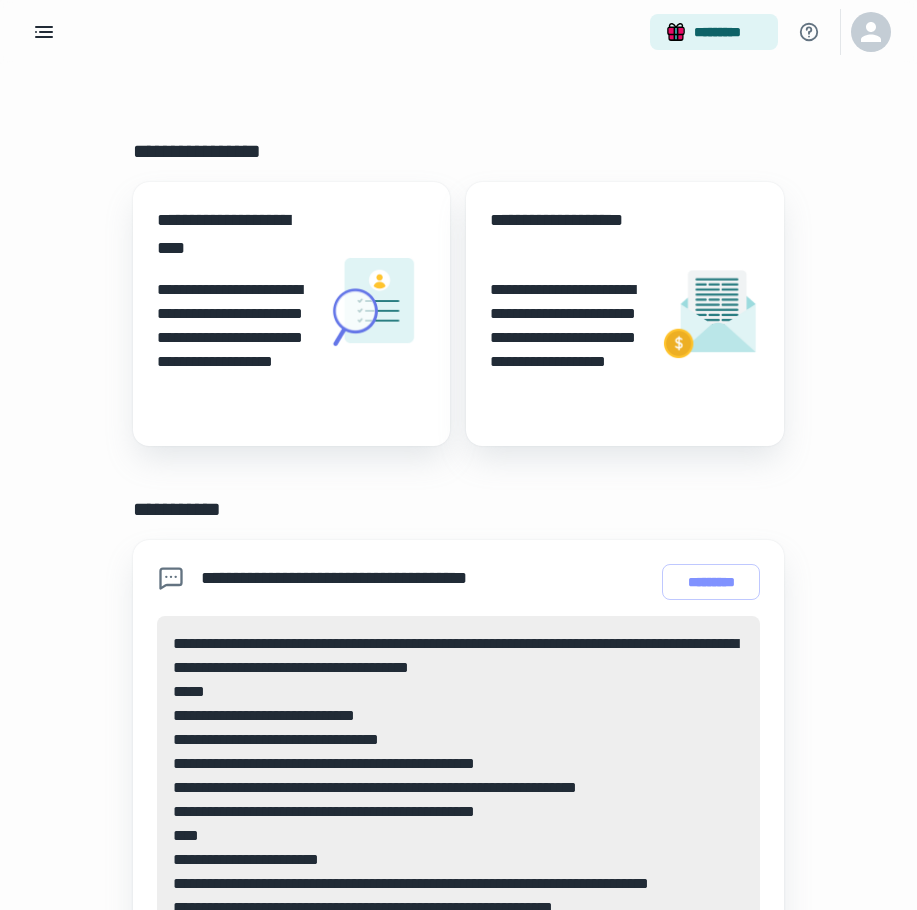 click on "*********" at bounding box center [458, 32] 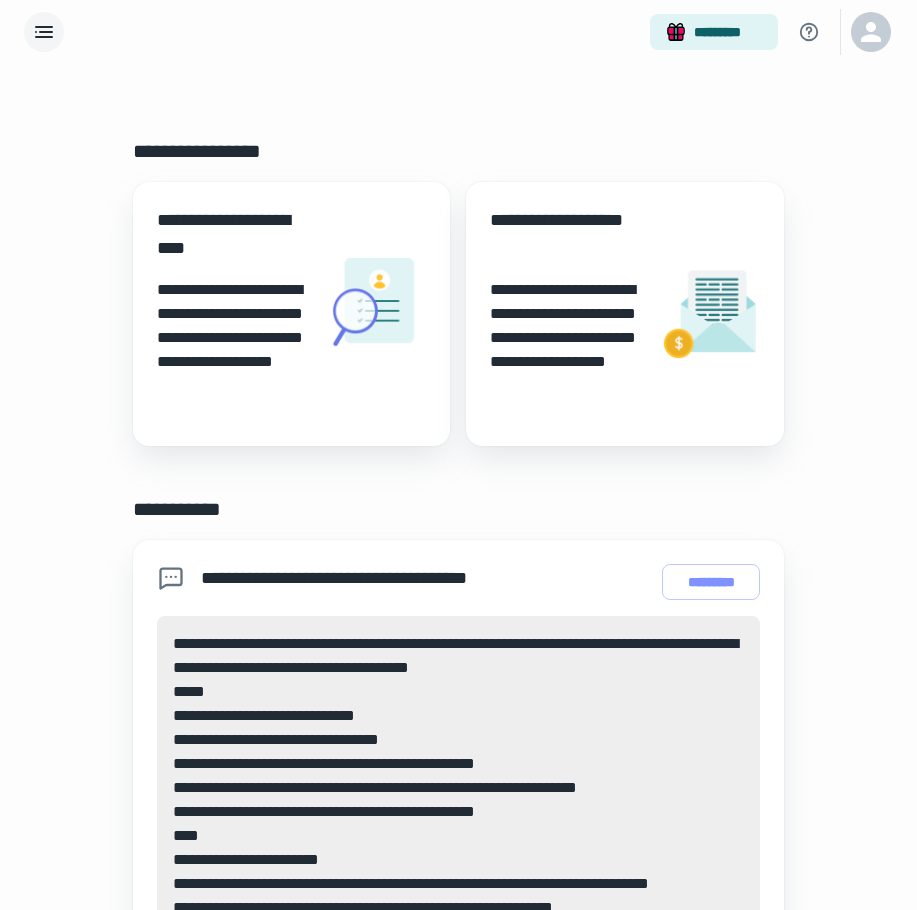 click at bounding box center (44, 32) 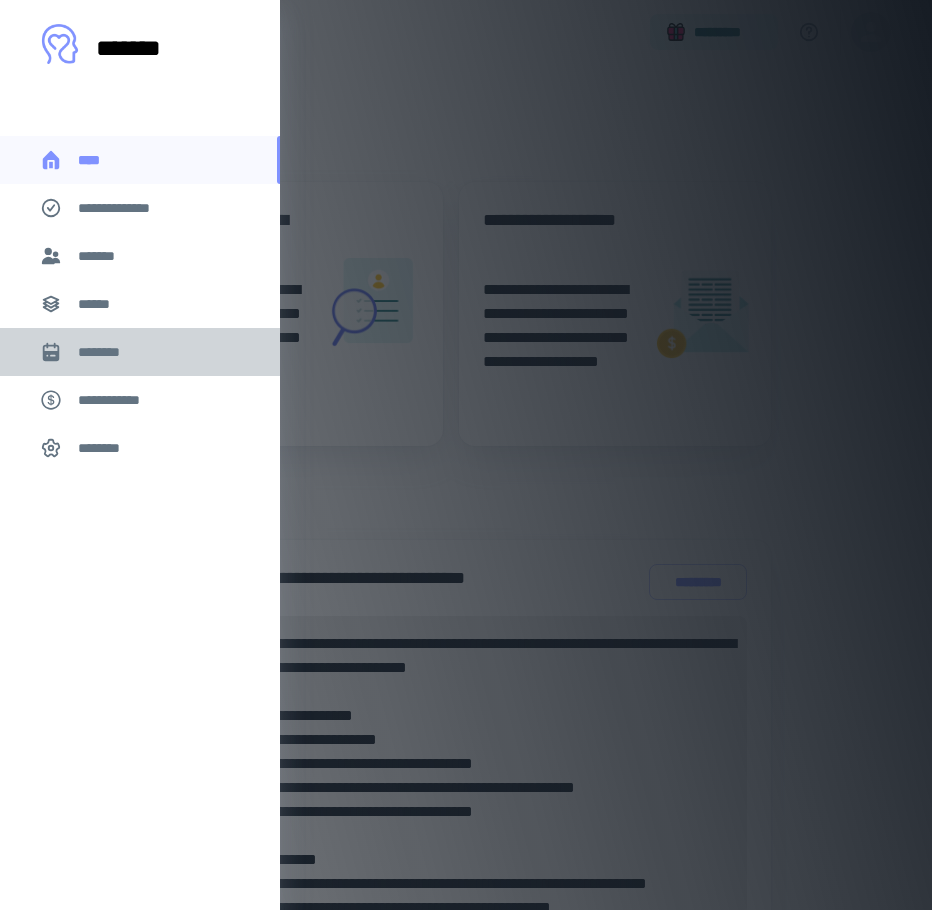 click on "********" at bounding box center [107, 352] 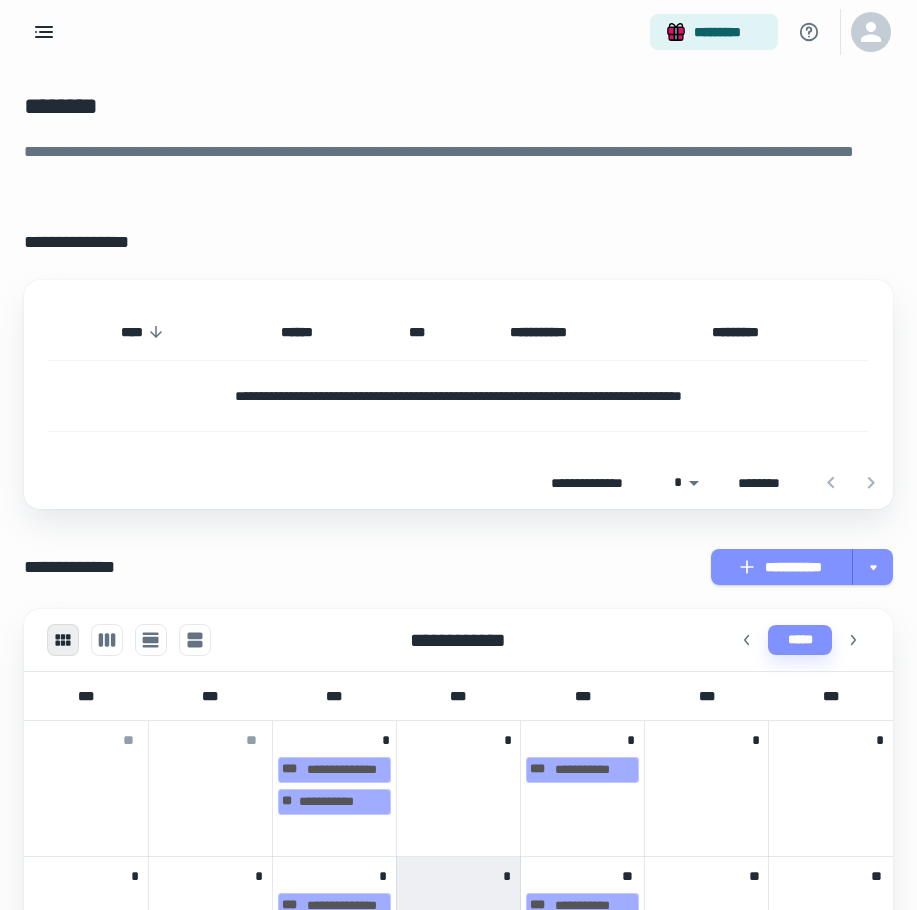 click on "**********" at bounding box center [782, 567] 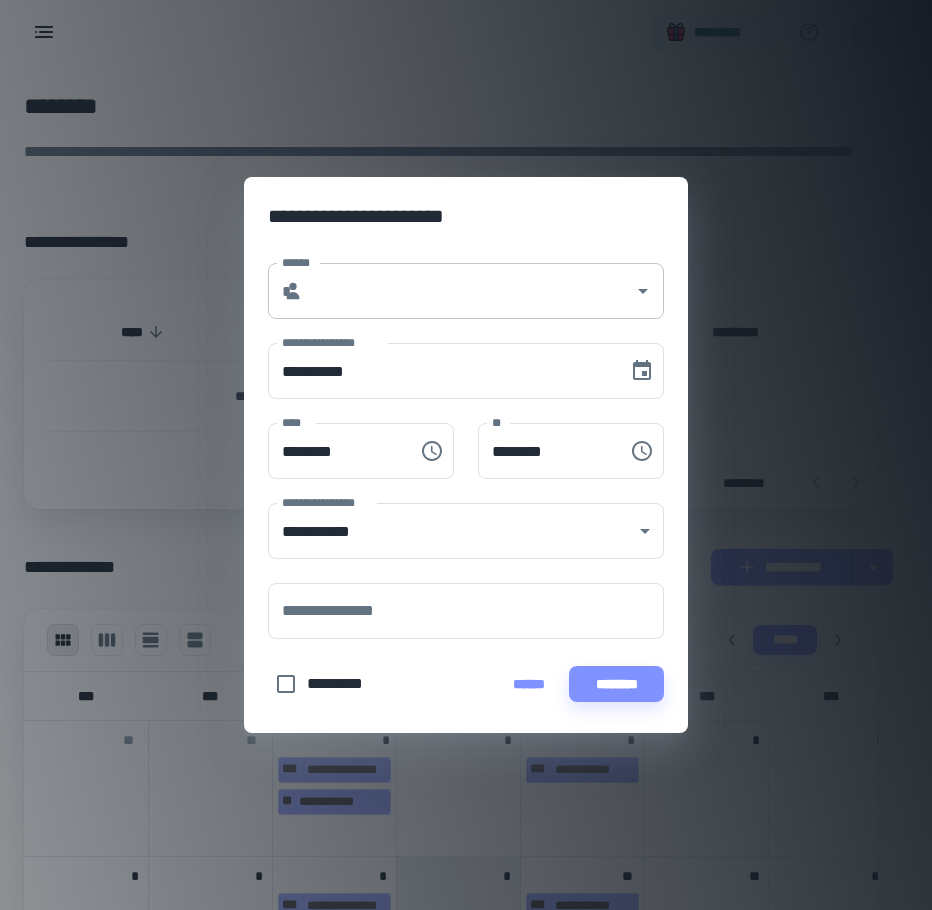 click on "******" at bounding box center [468, 291] 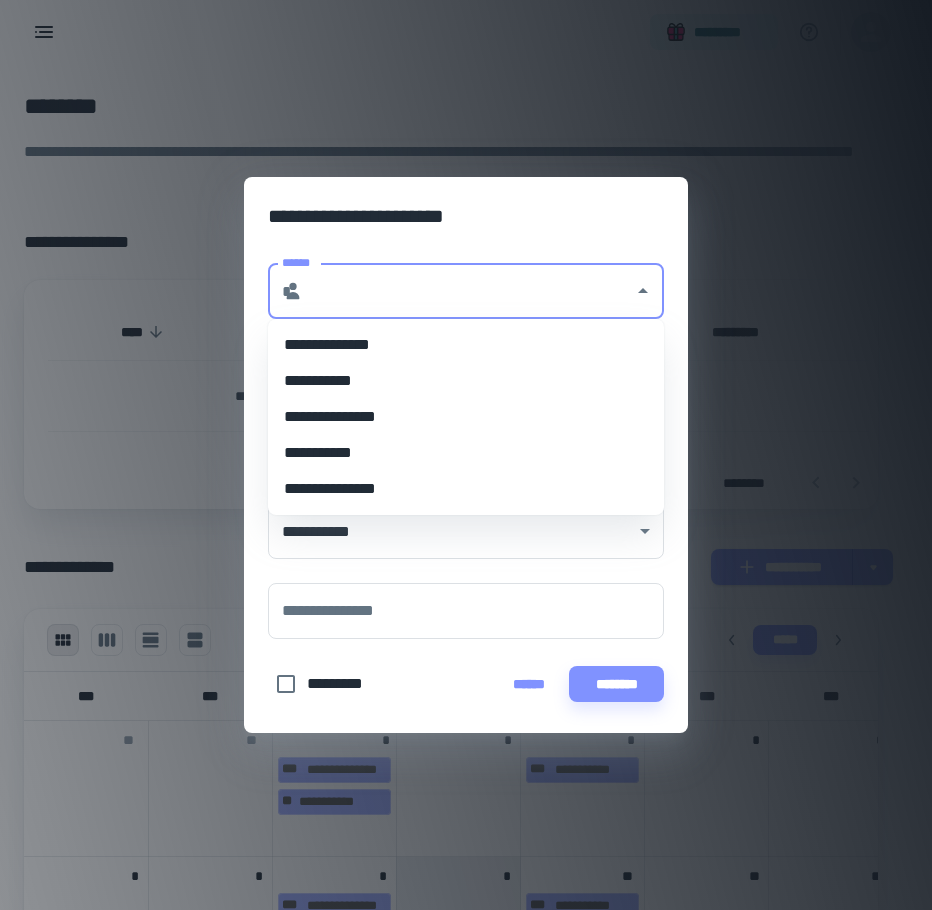 click on "**********" at bounding box center [466, 381] 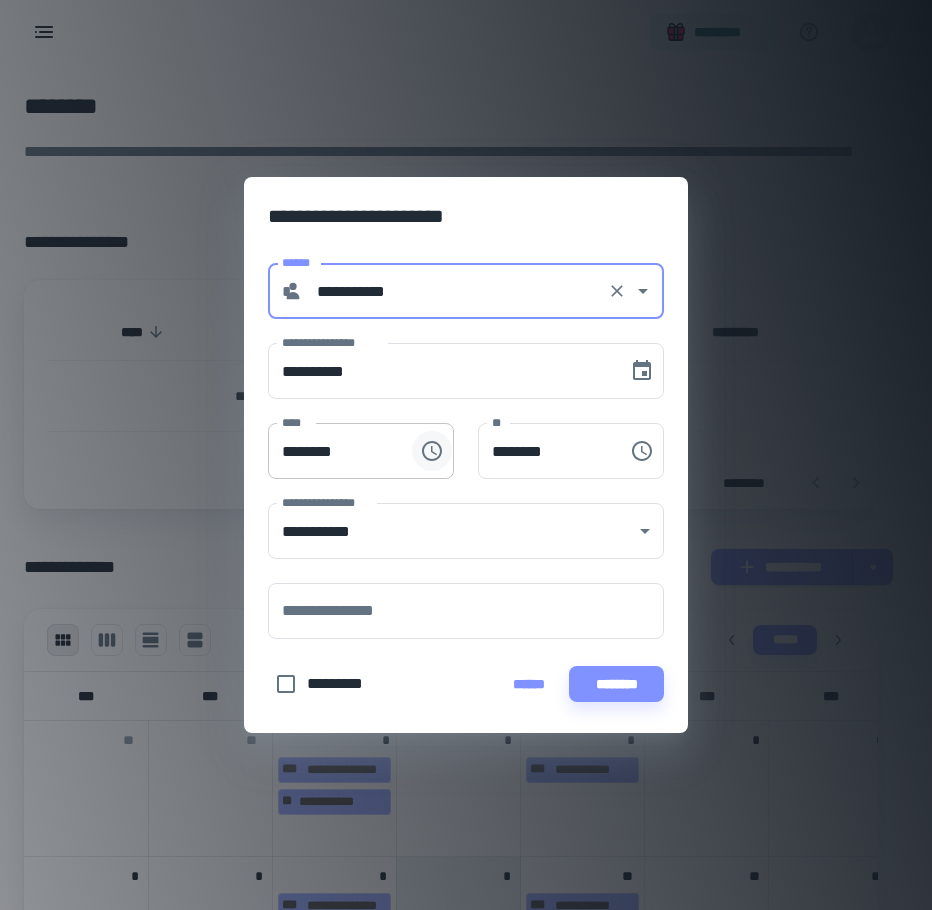 click 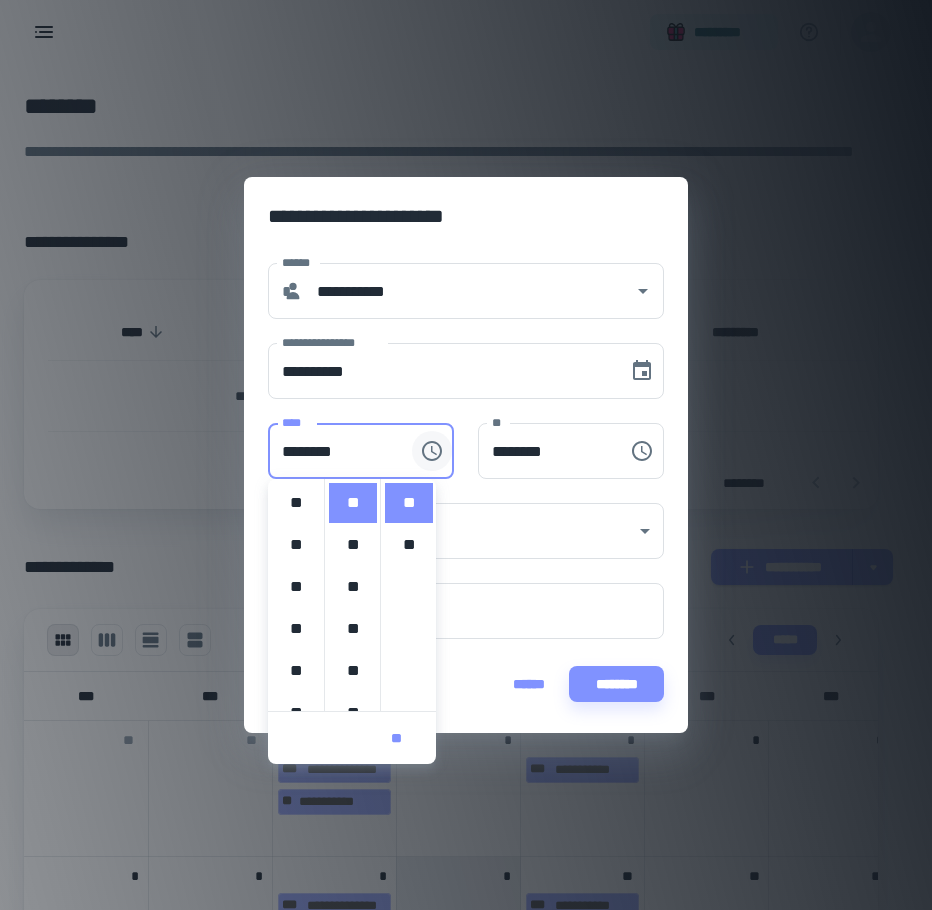 scroll, scrollTop: 420, scrollLeft: 0, axis: vertical 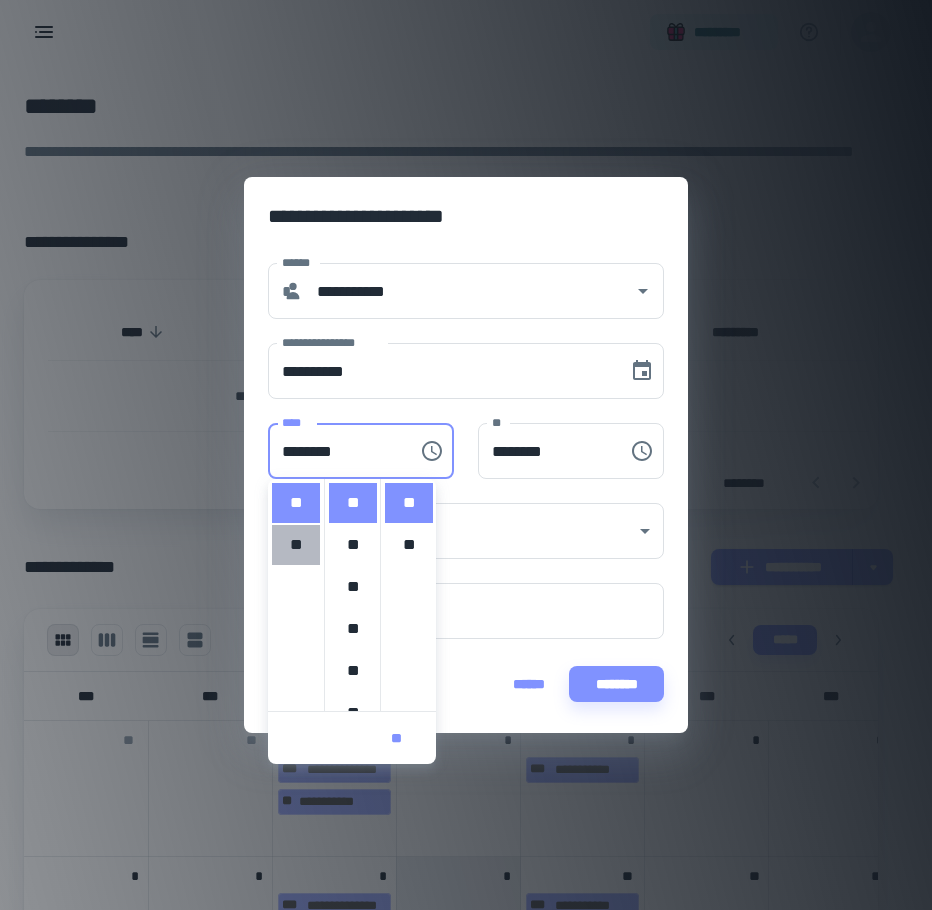 click on "**" at bounding box center [296, 545] 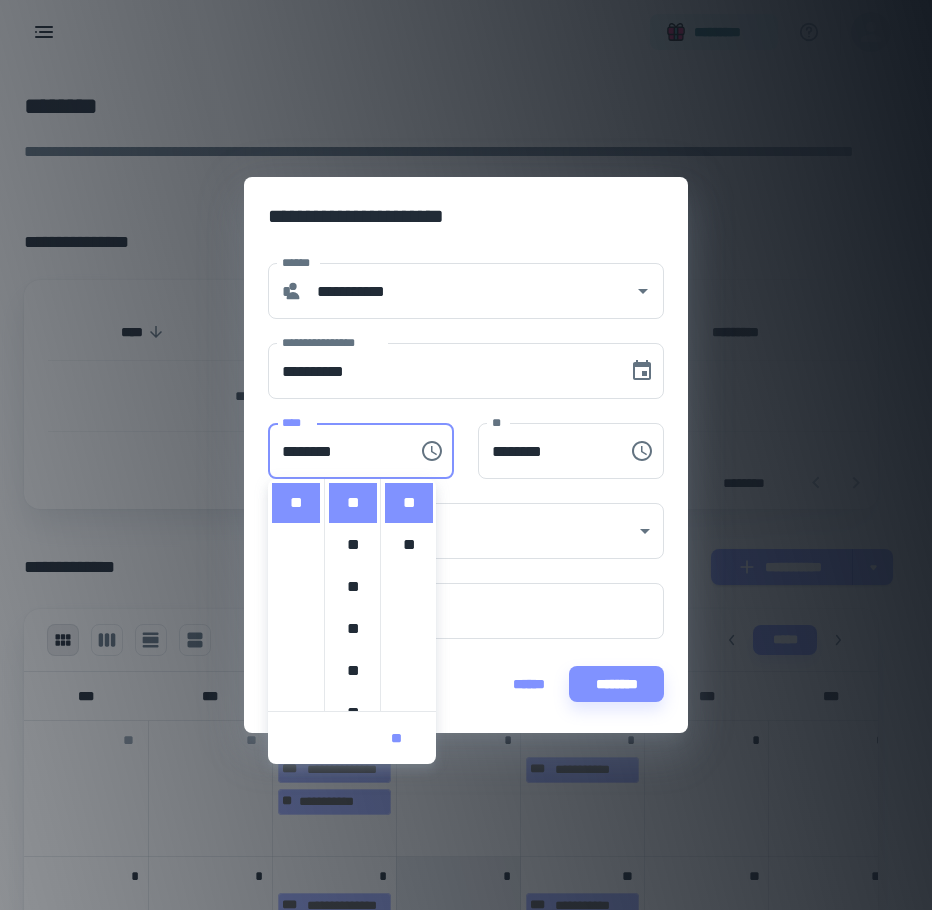click on "** ******** **" at bounding box center [559, 439] 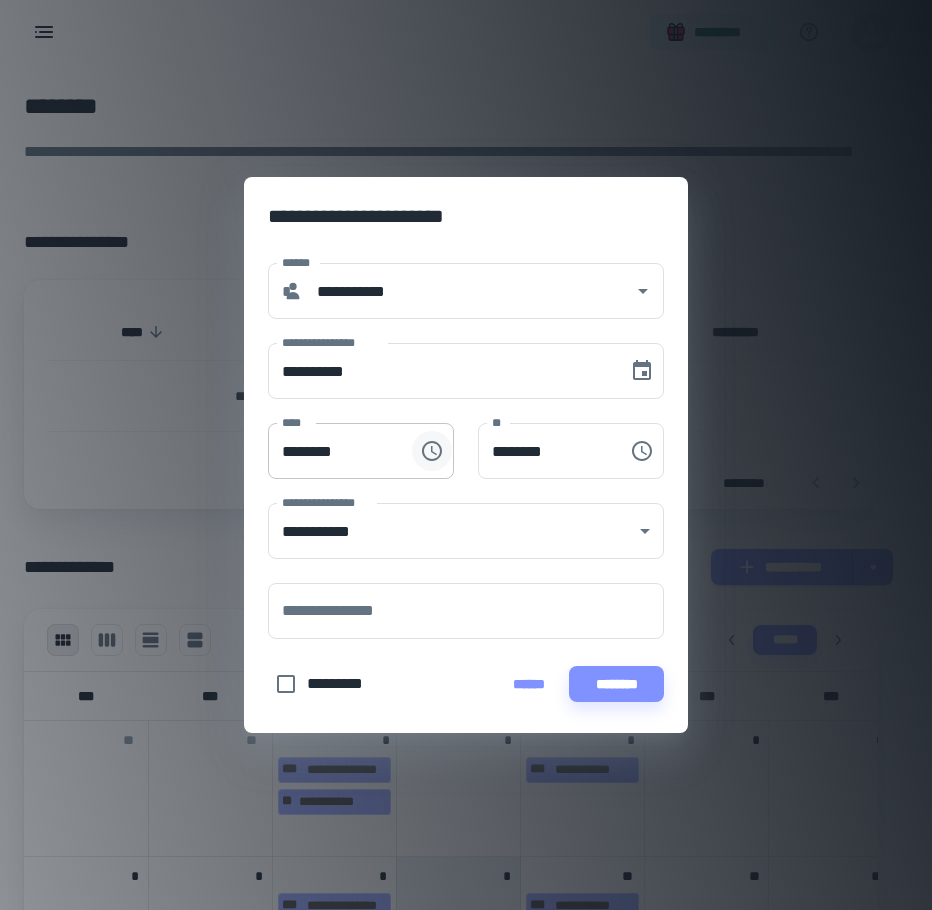 click 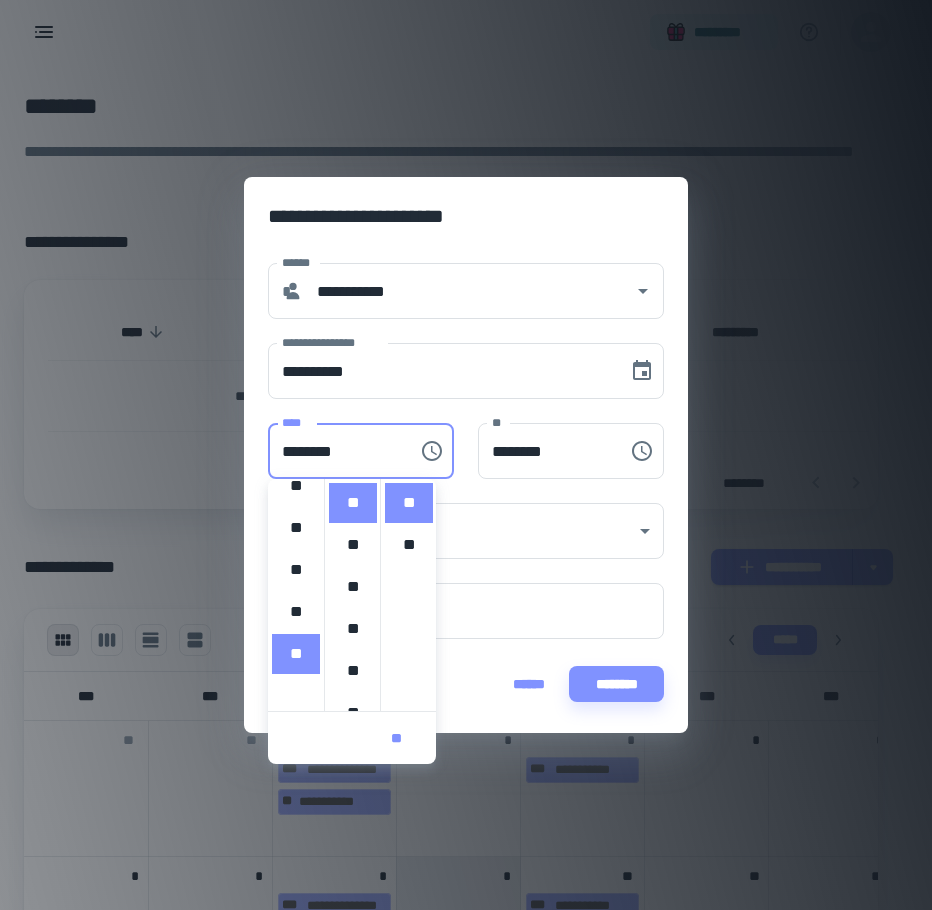 scroll, scrollTop: 262, scrollLeft: 0, axis: vertical 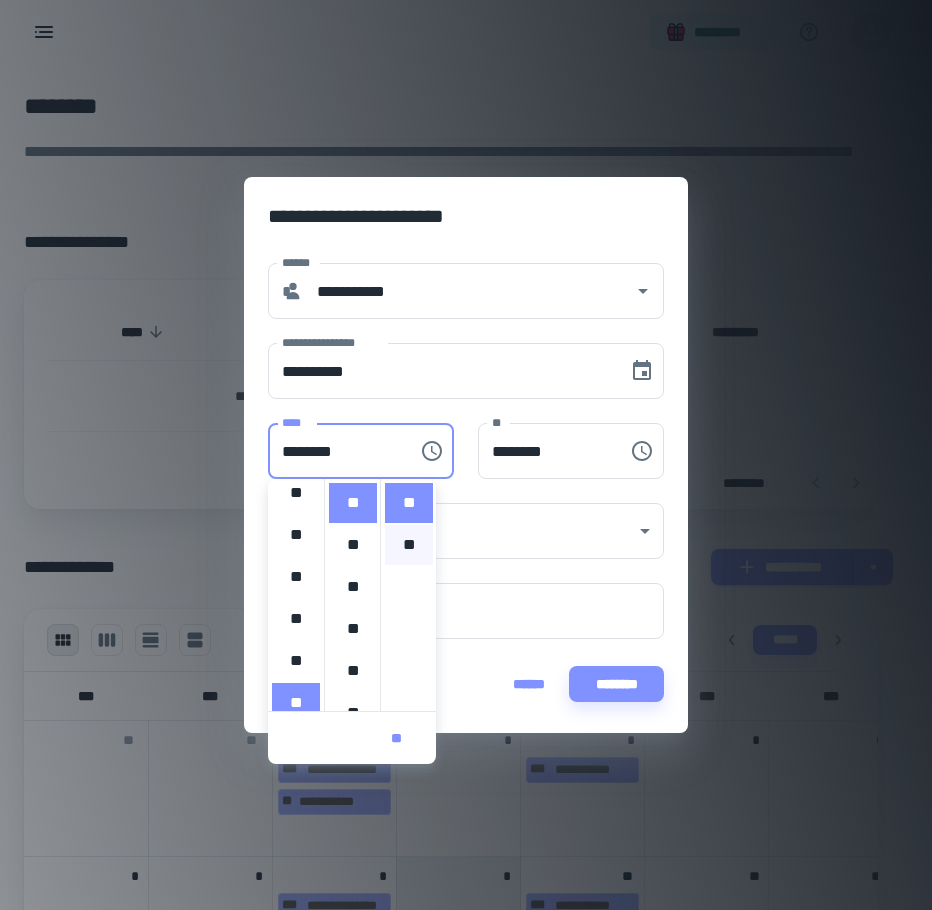 click on "**" at bounding box center (409, 545) 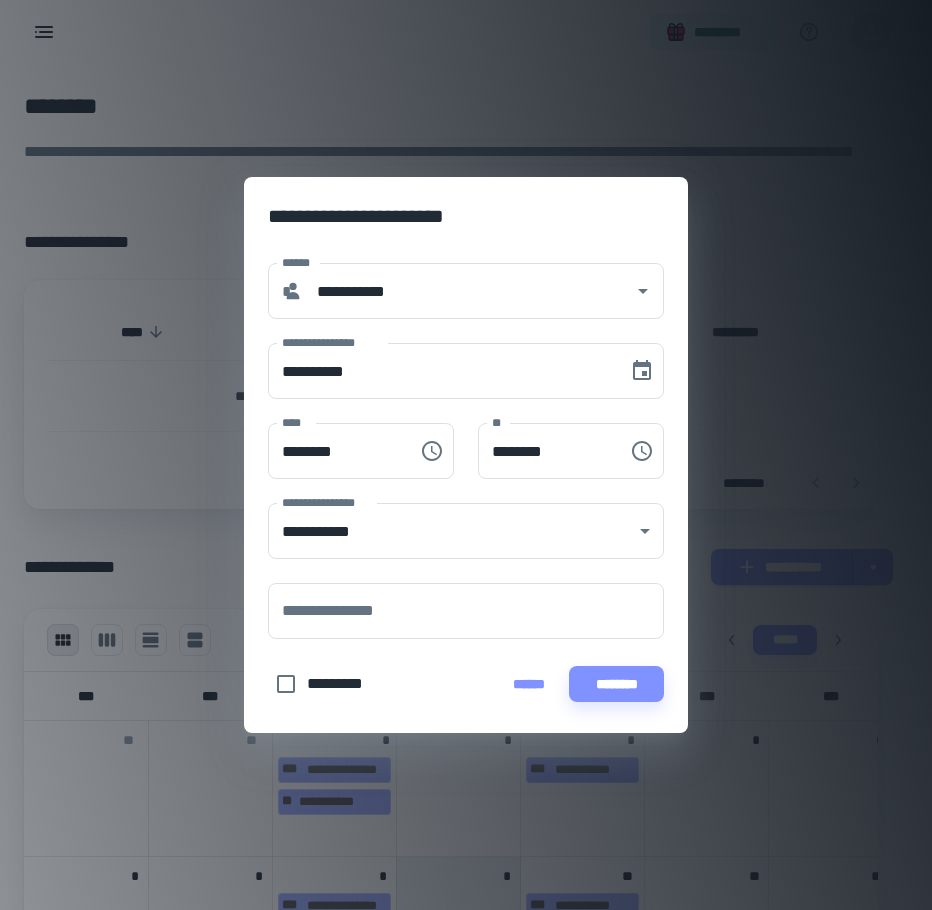 scroll, scrollTop: 42, scrollLeft: 0, axis: vertical 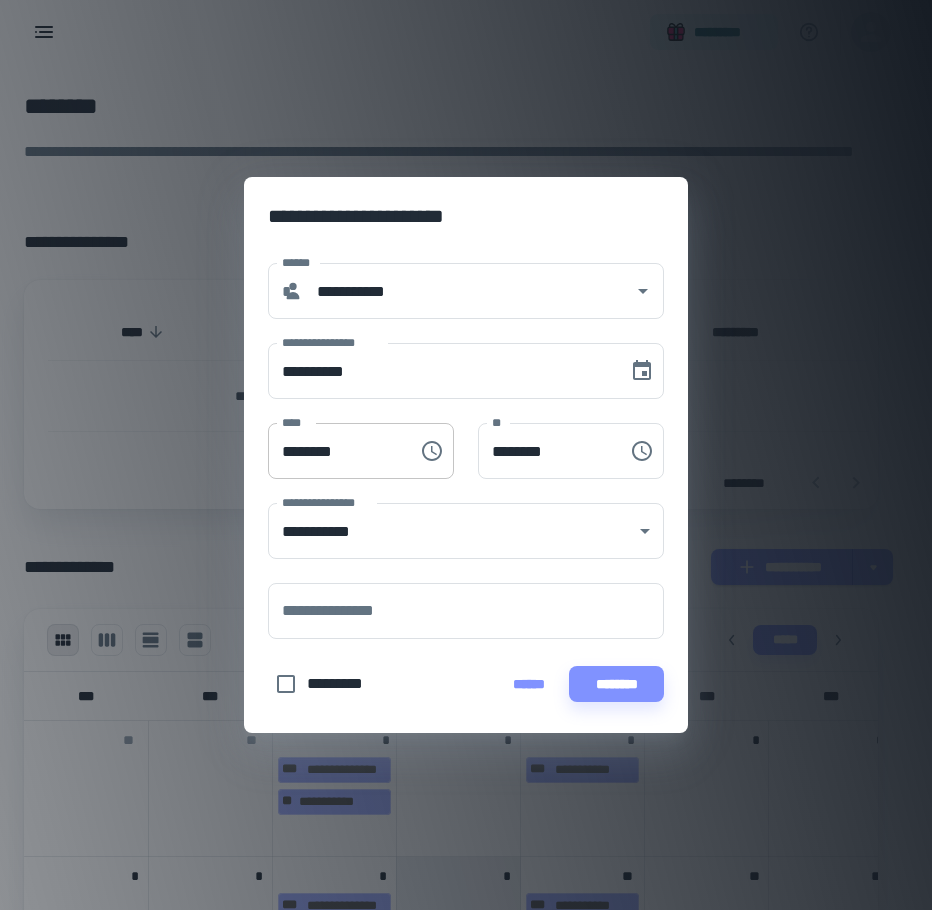 click on "********" at bounding box center [336, 451] 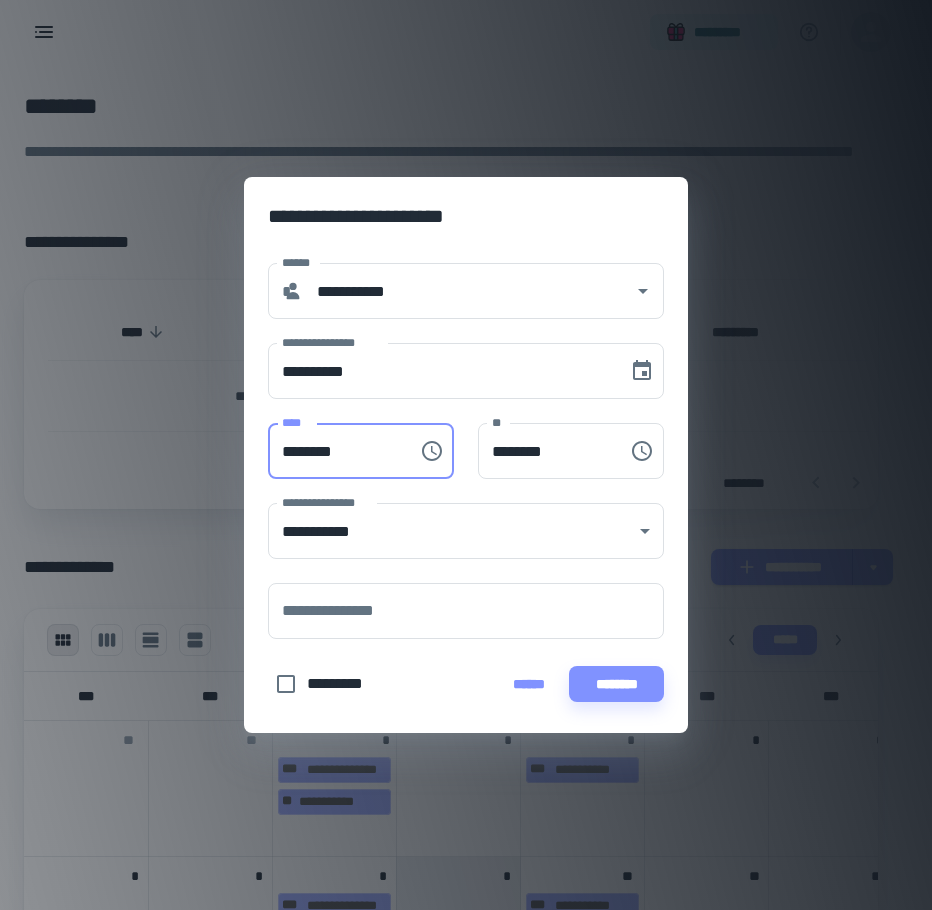 click on "********" at bounding box center (336, 451) 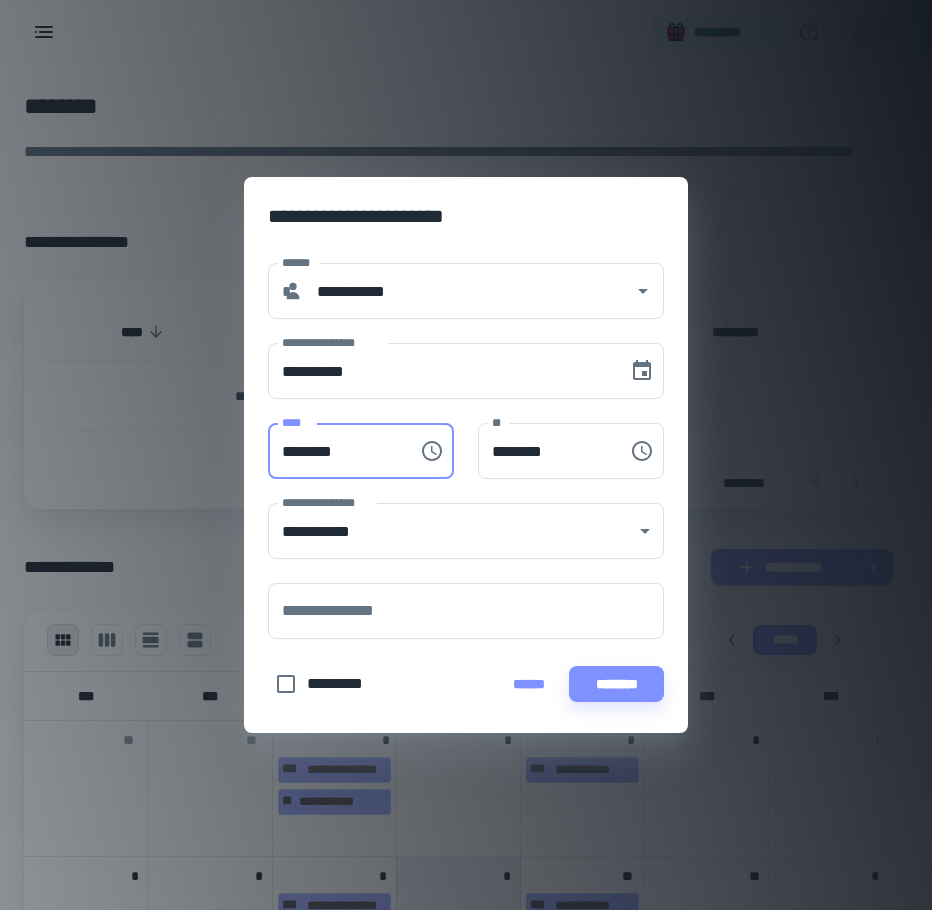 click on "********" at bounding box center (336, 451) 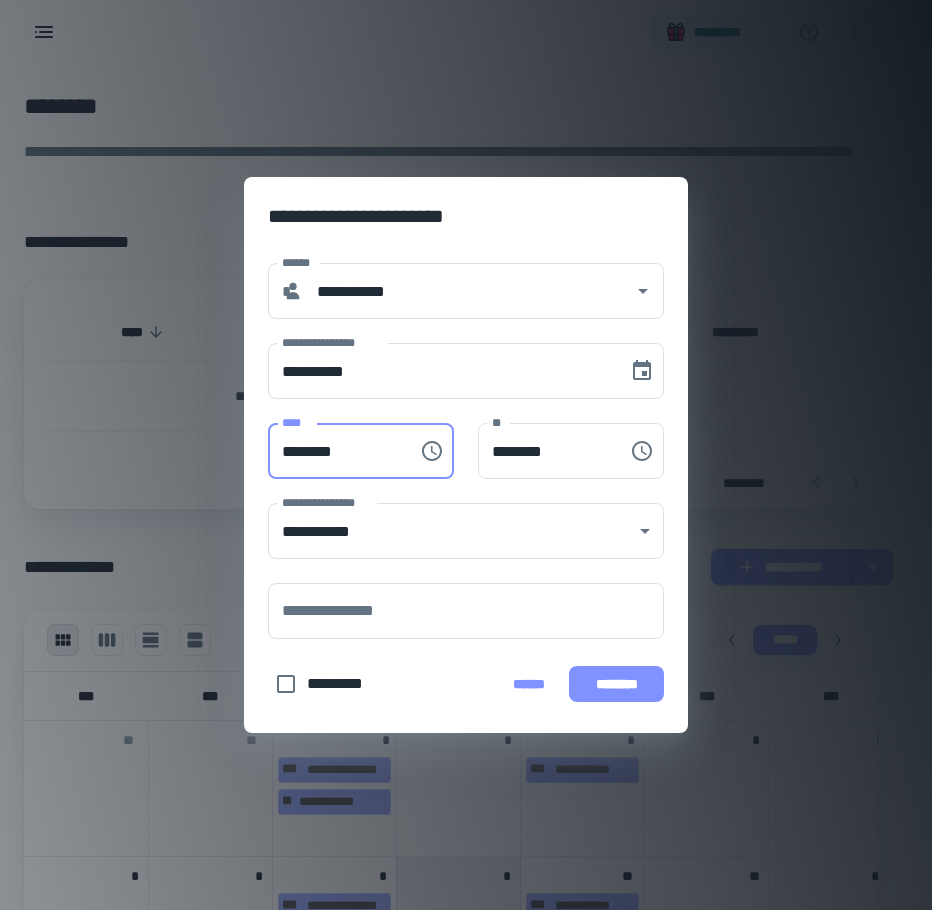 type on "********" 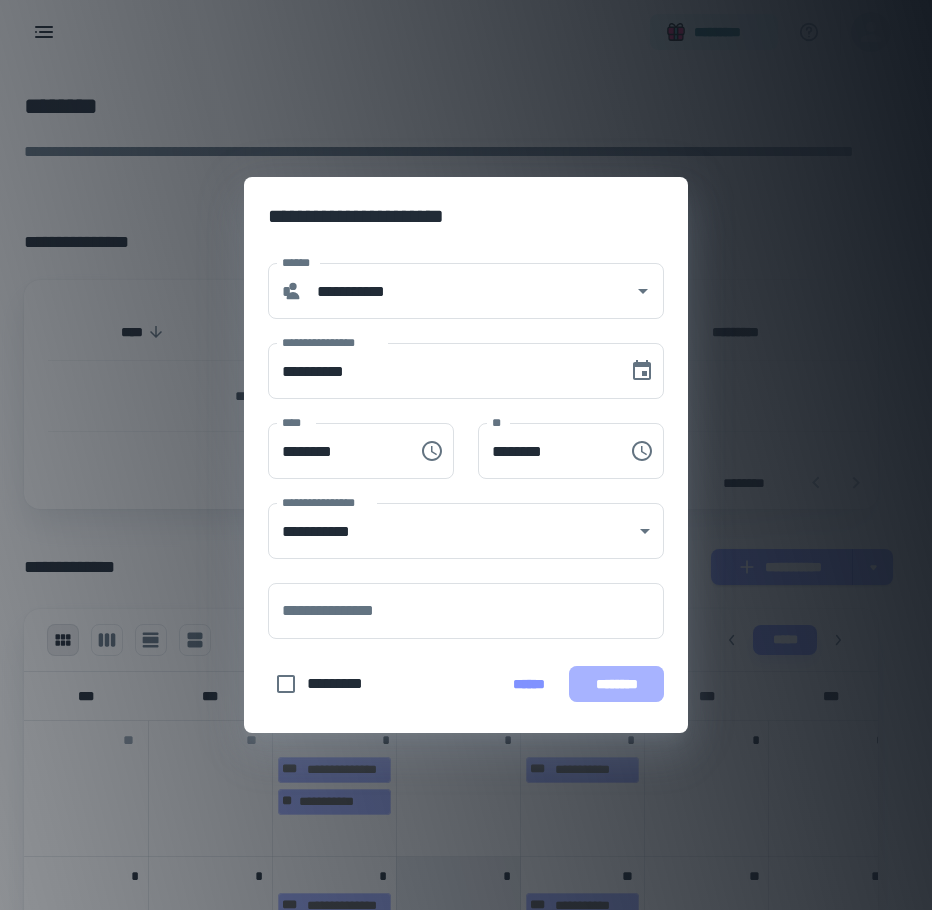 click on "********" at bounding box center (616, 684) 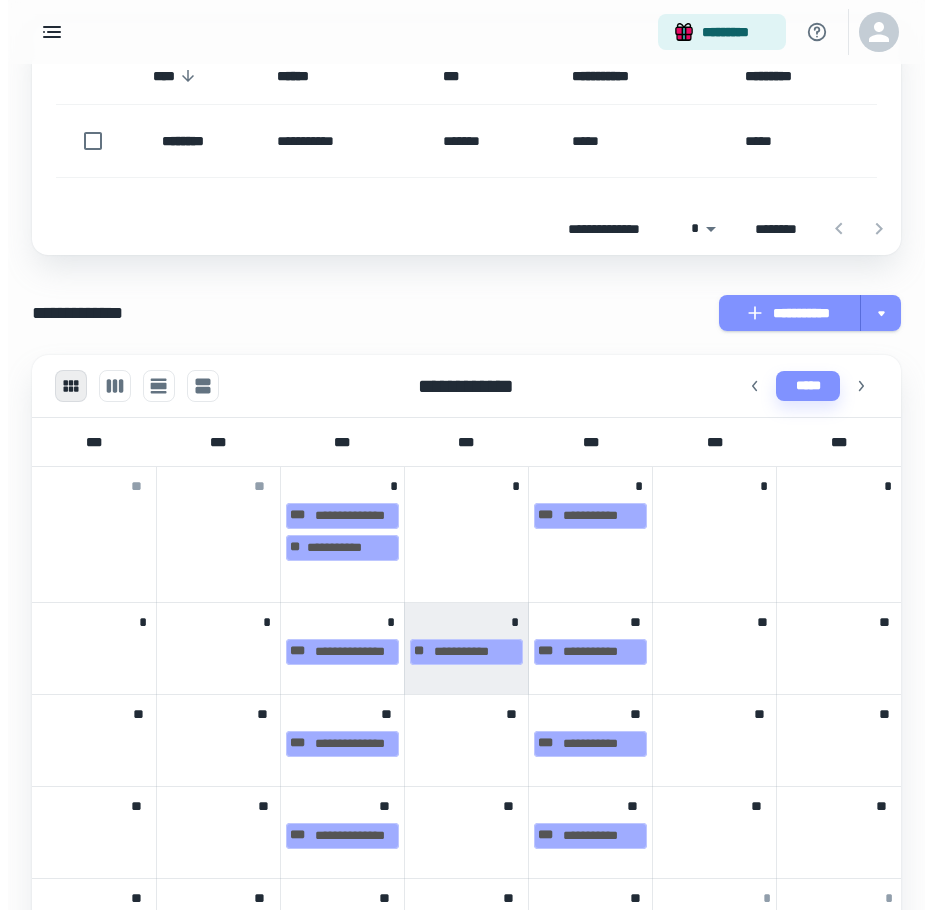 scroll, scrollTop: 200, scrollLeft: 0, axis: vertical 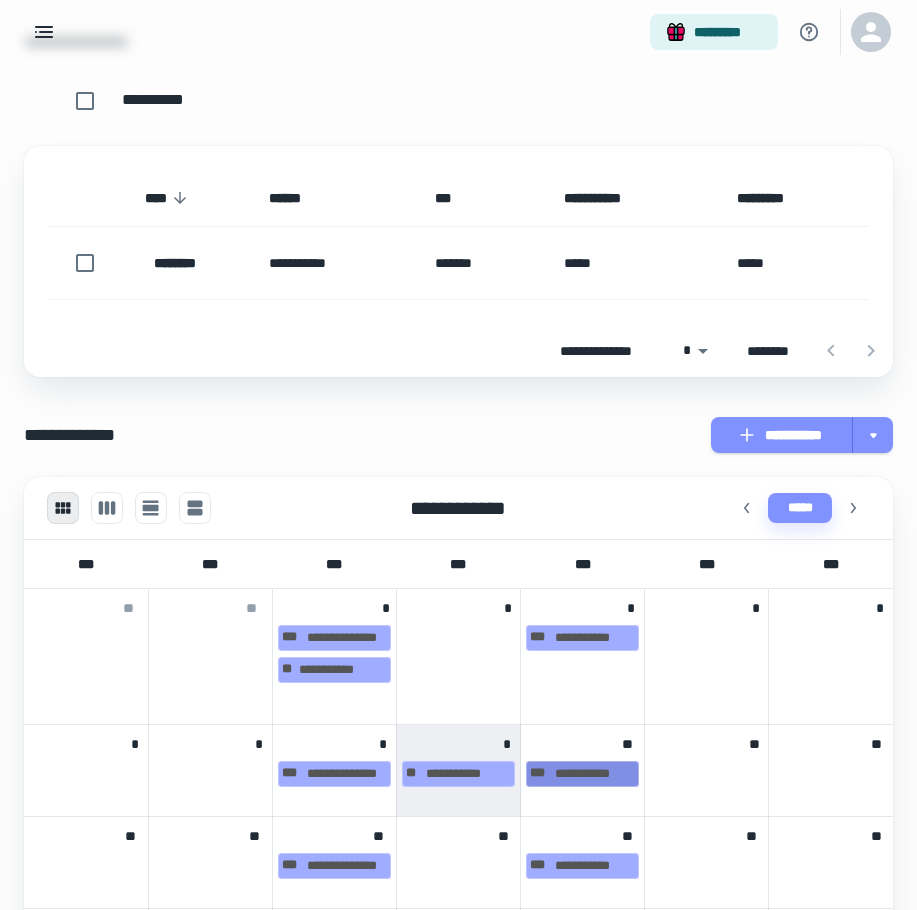 click on "**********" at bounding box center (582, 774) 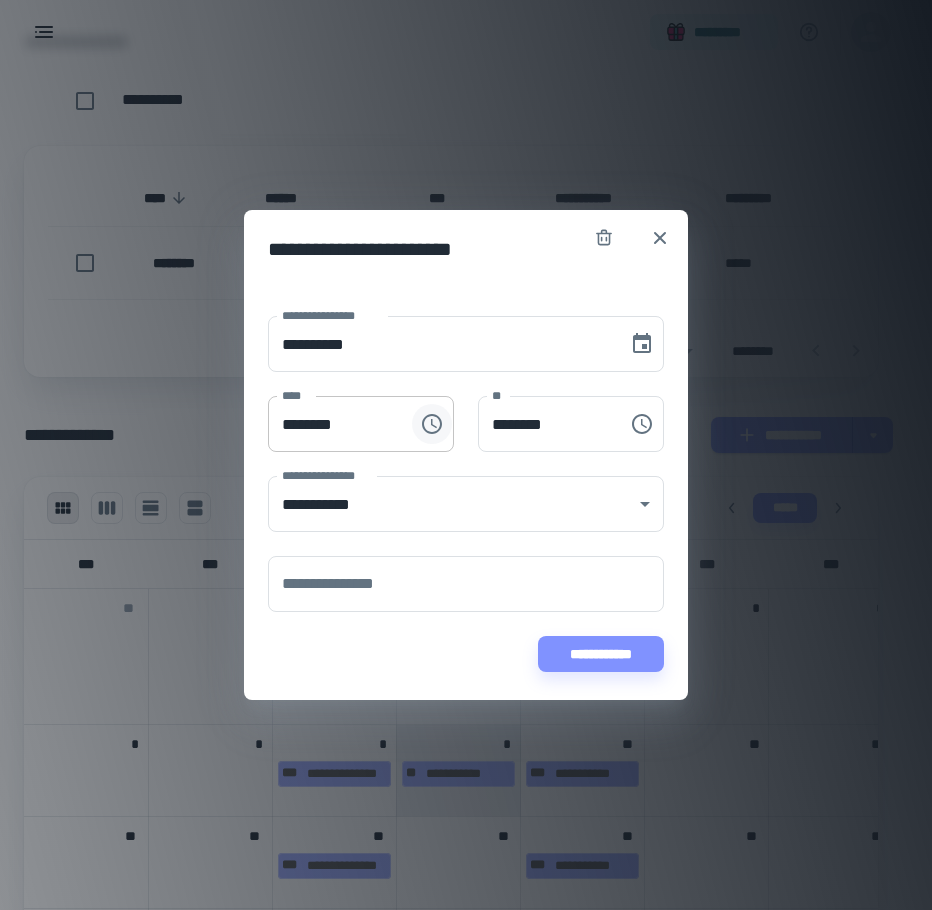 click 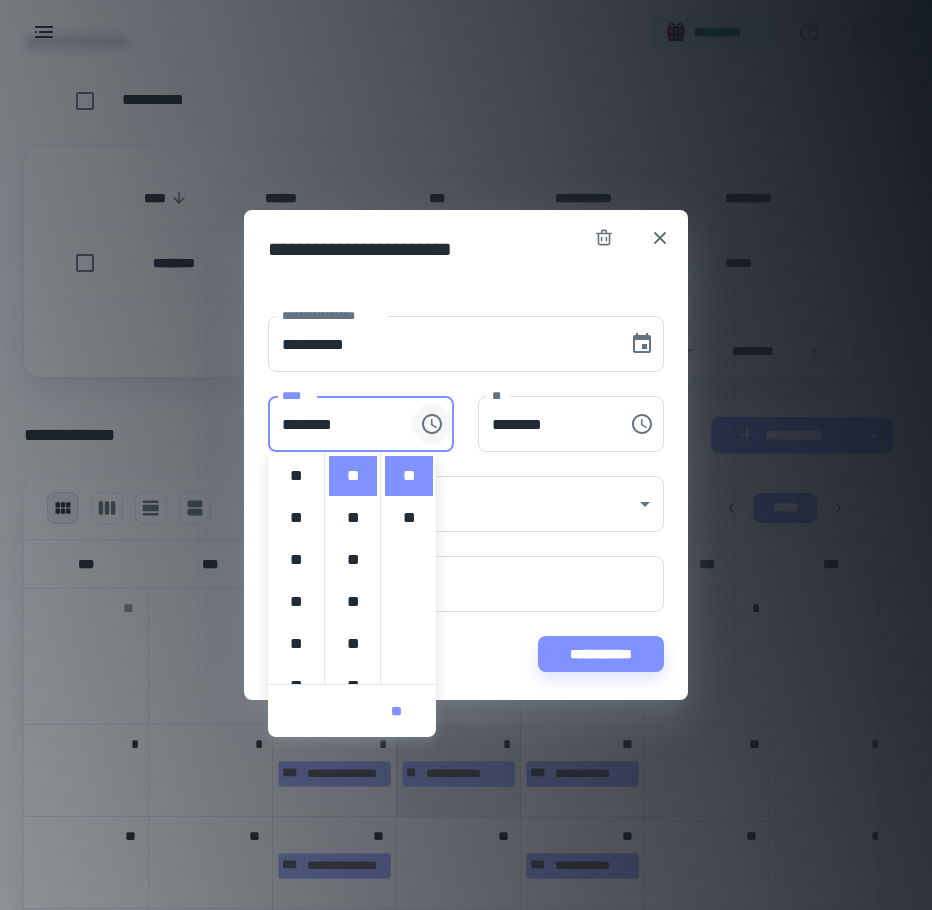 scroll, scrollTop: 420, scrollLeft: 0, axis: vertical 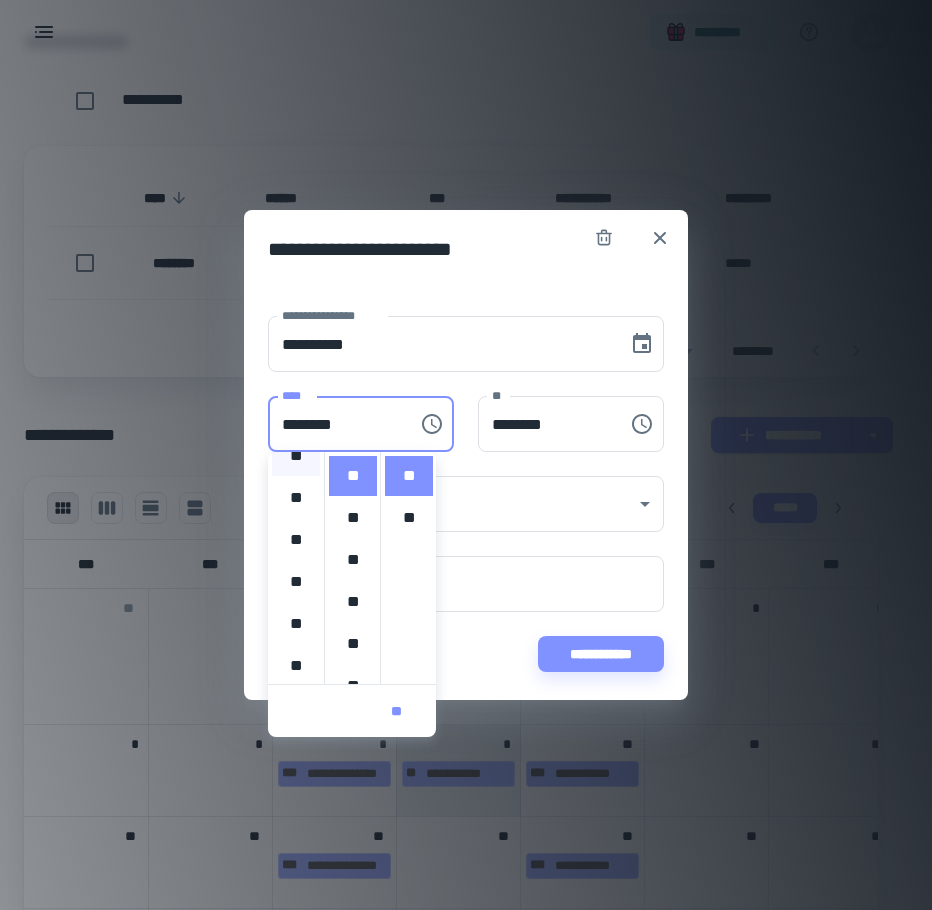 click on "**" at bounding box center (296, 456) 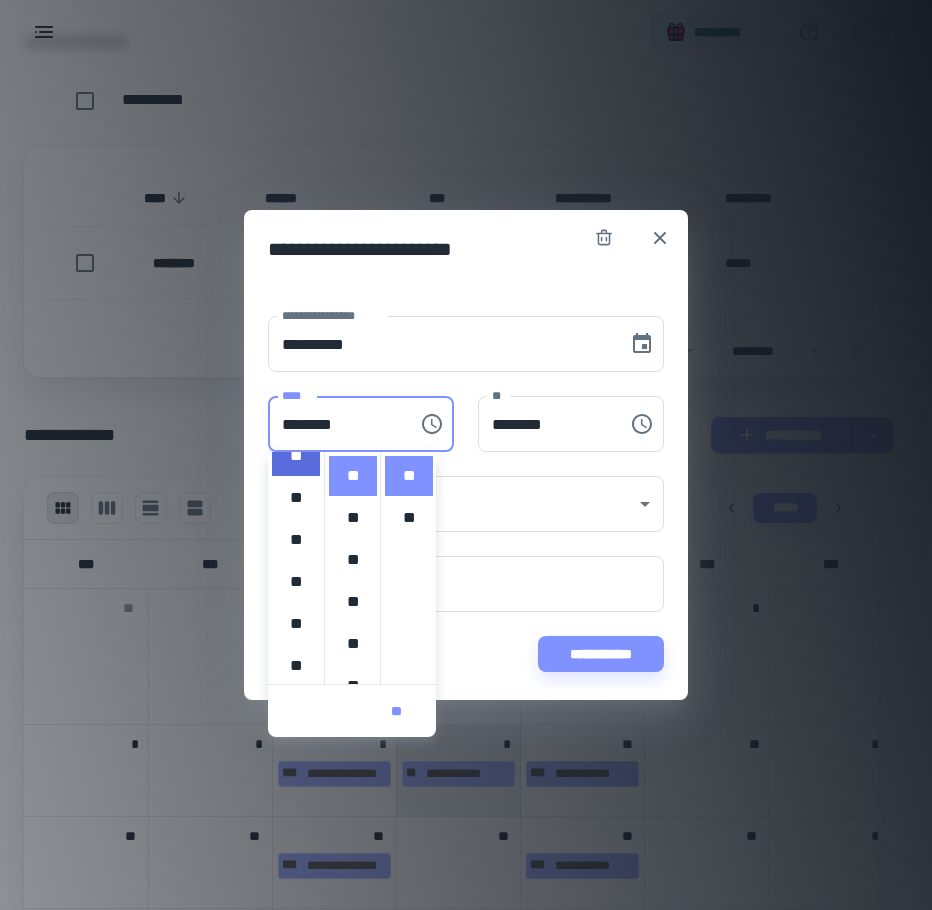 type on "********" 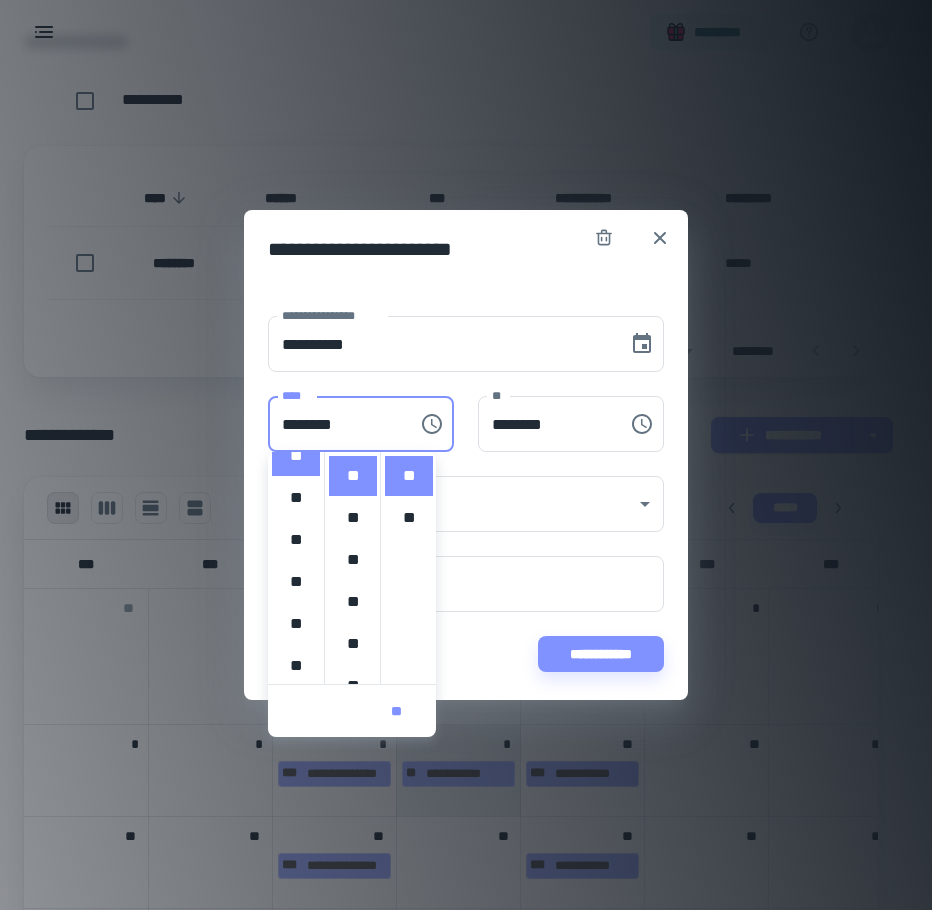 scroll, scrollTop: 42, scrollLeft: 0, axis: vertical 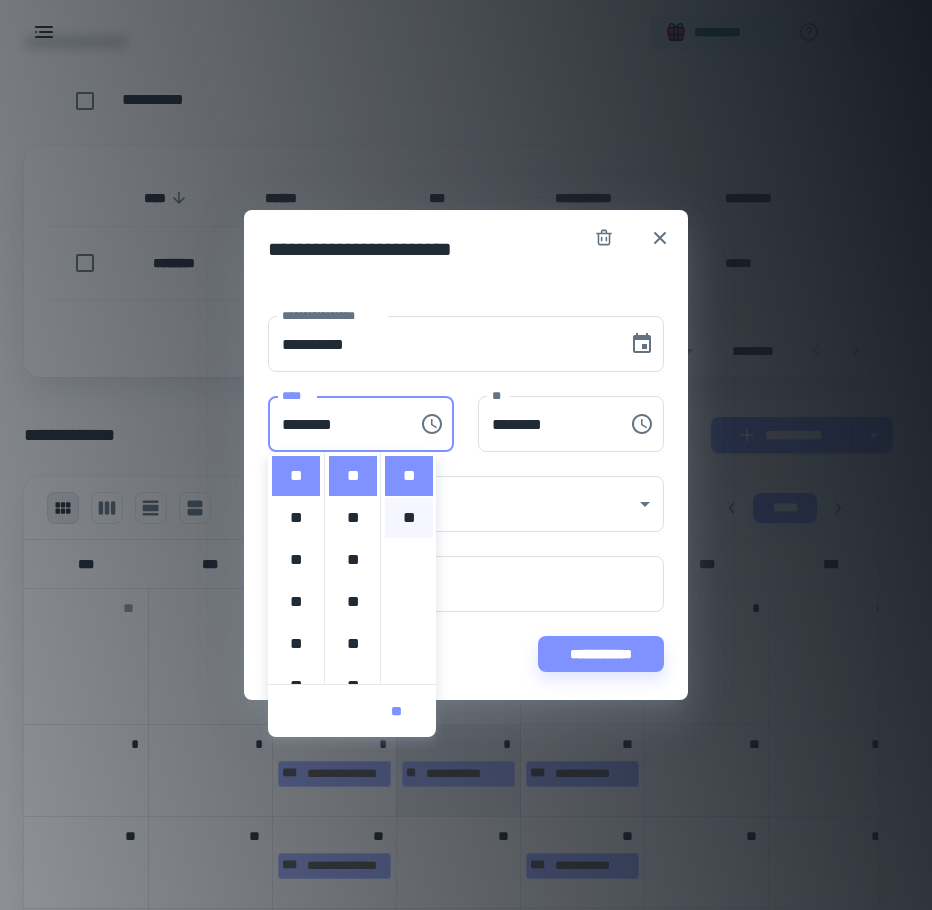 click on "**" at bounding box center [409, 518] 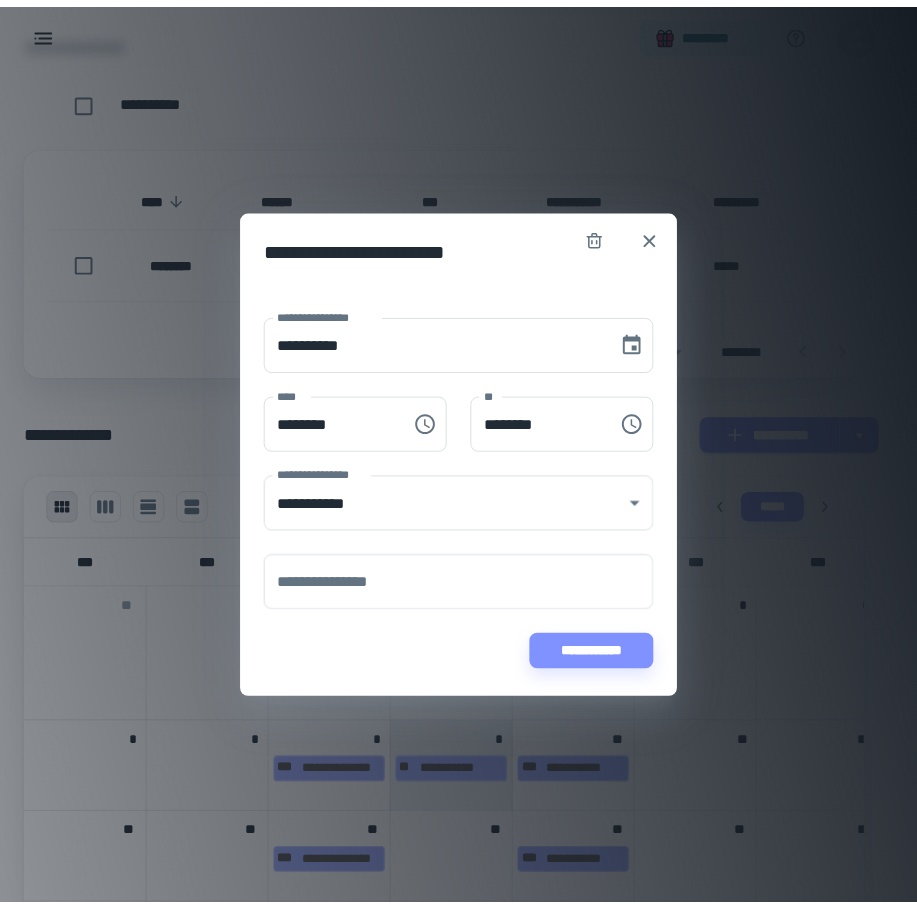 scroll, scrollTop: 42, scrollLeft: 0, axis: vertical 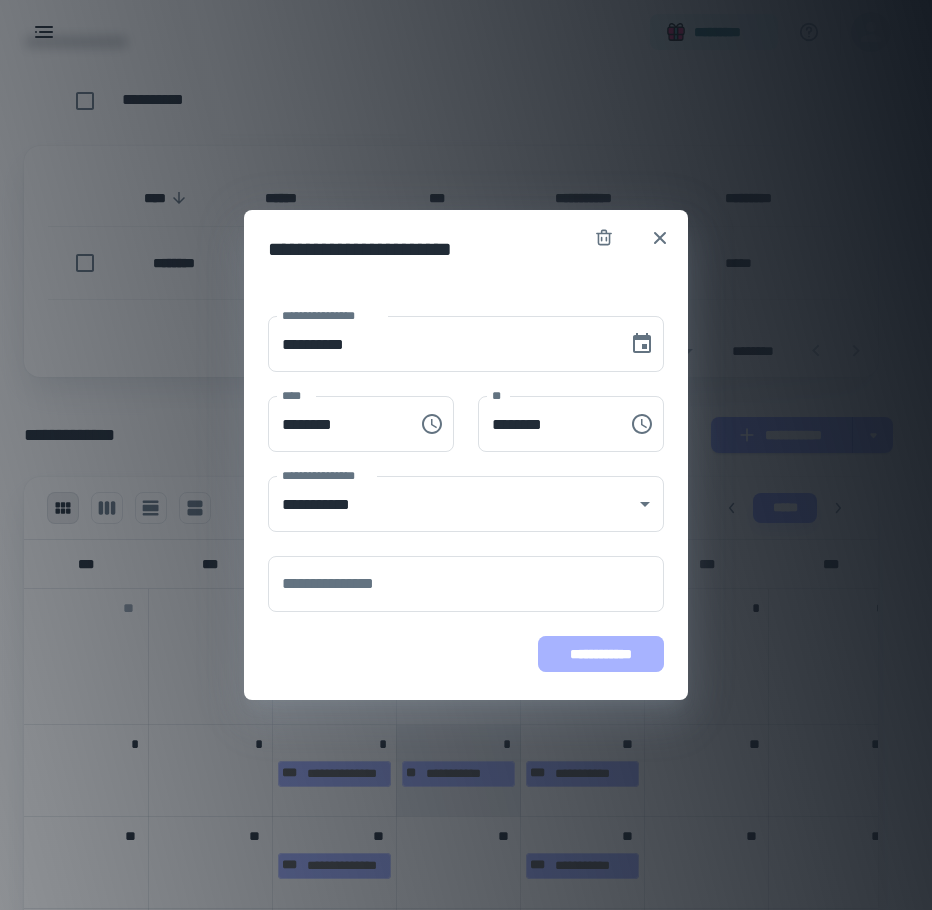 click on "**********" at bounding box center [601, 654] 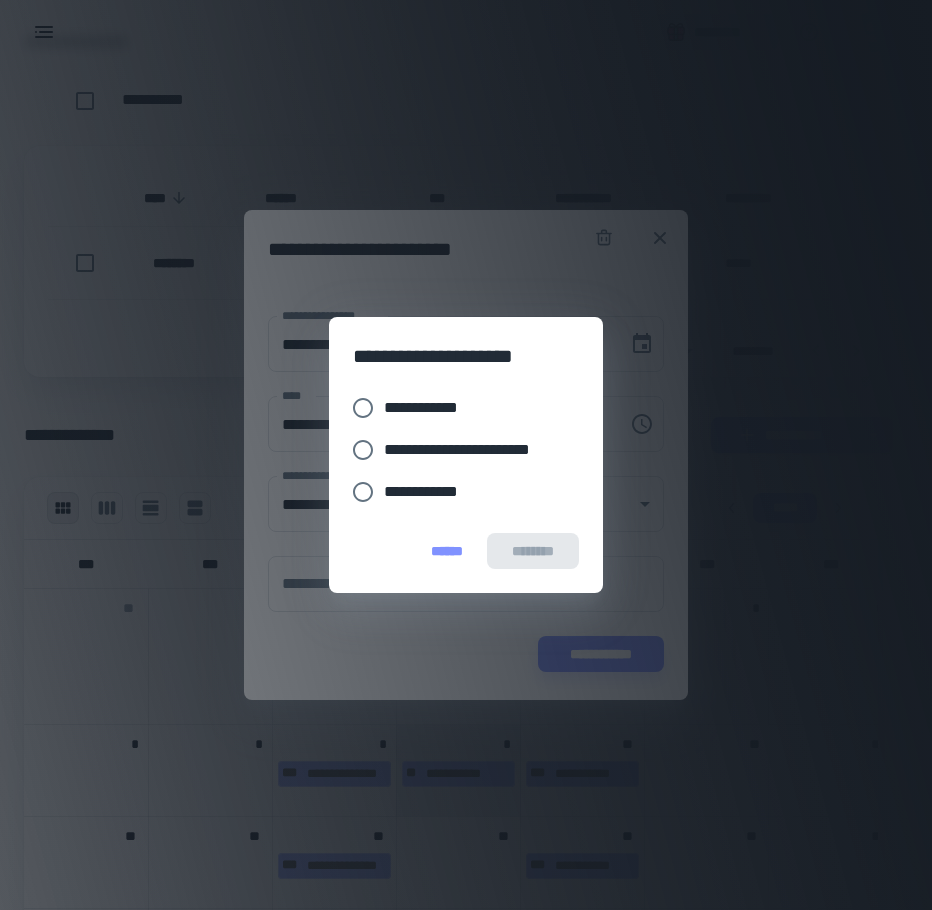click on "**********" at bounding box center [466, 352] 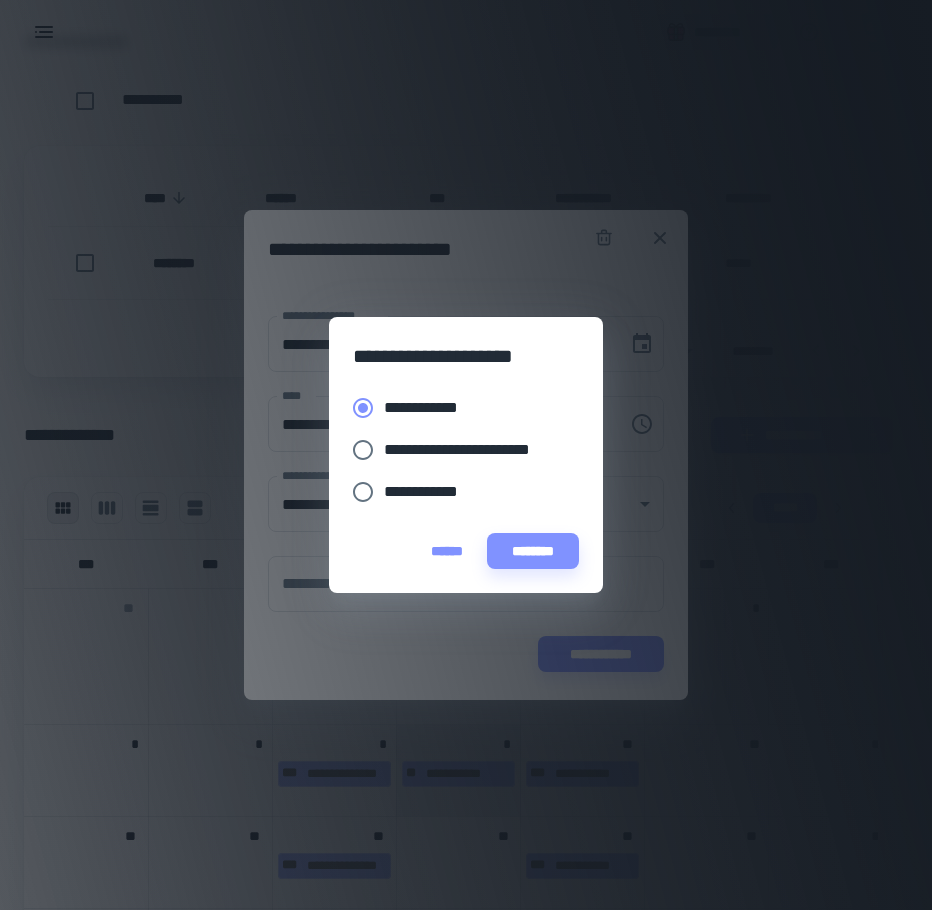 click on "**********" at bounding box center (466, 460) 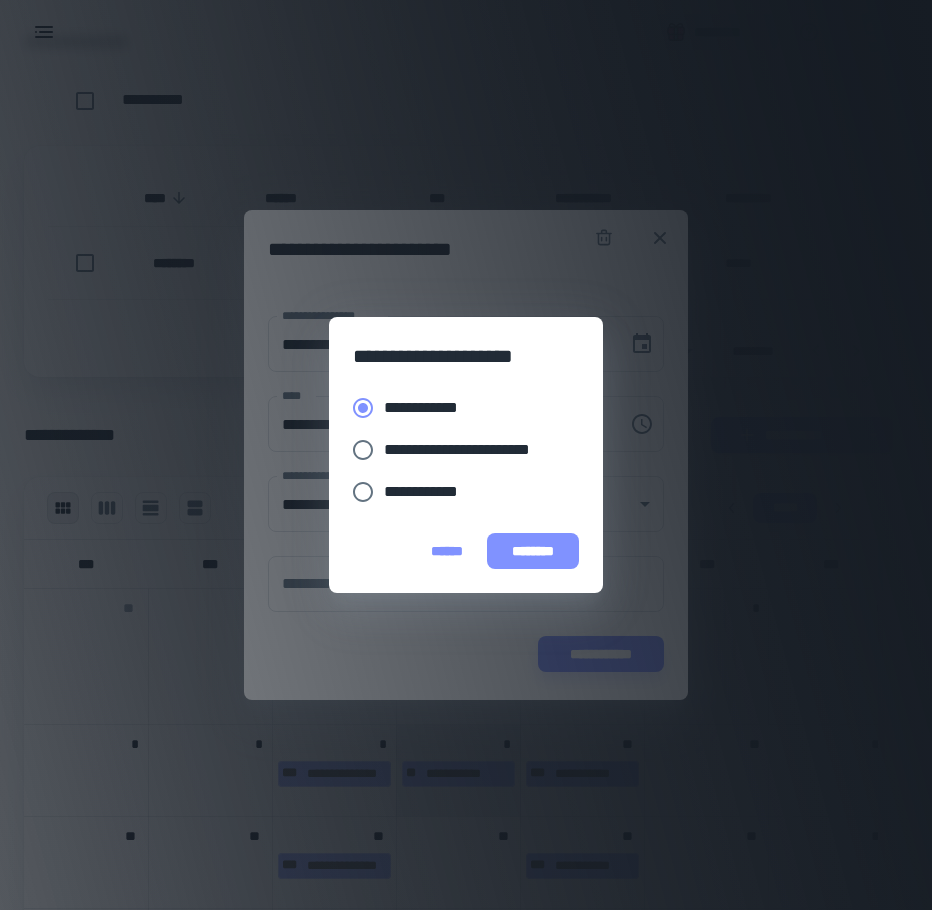 click on "********" at bounding box center (533, 551) 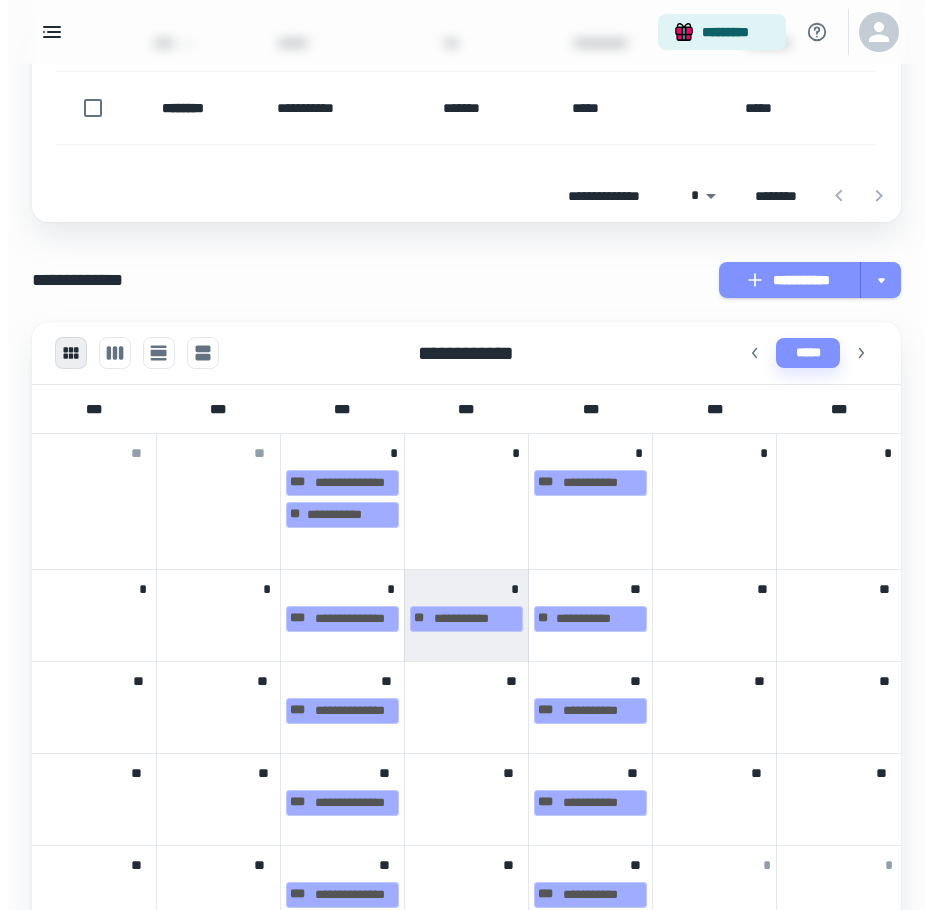scroll, scrollTop: 400, scrollLeft: 0, axis: vertical 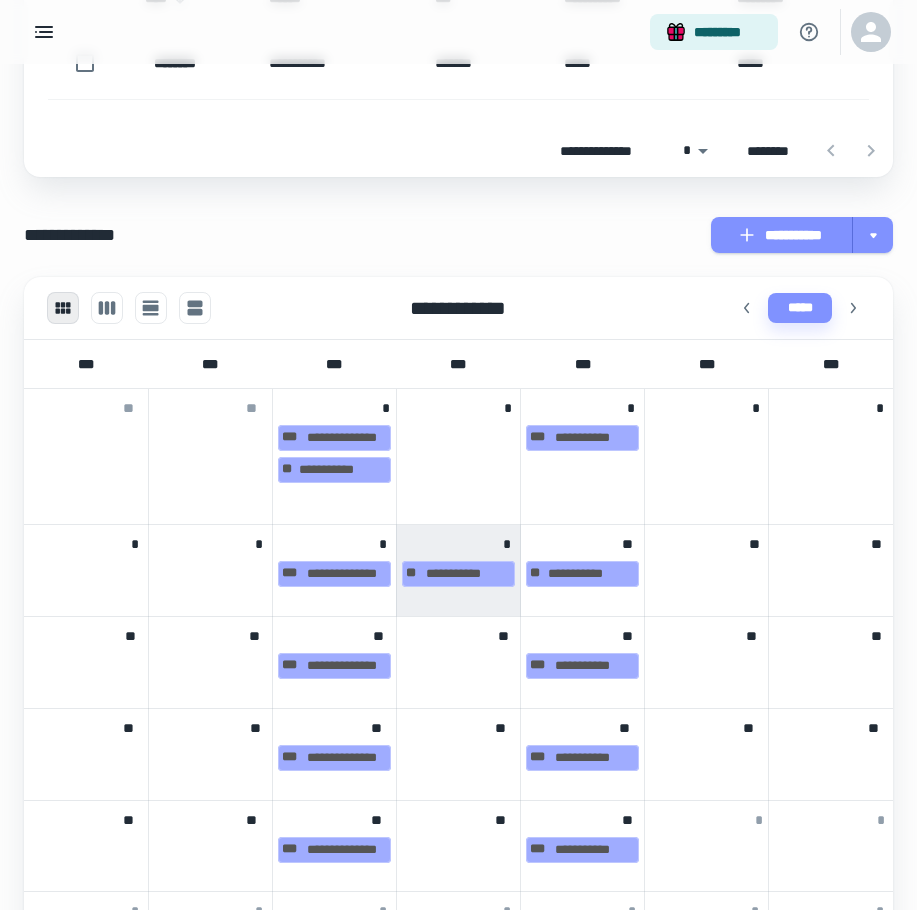 click at bounding box center (458, 664) 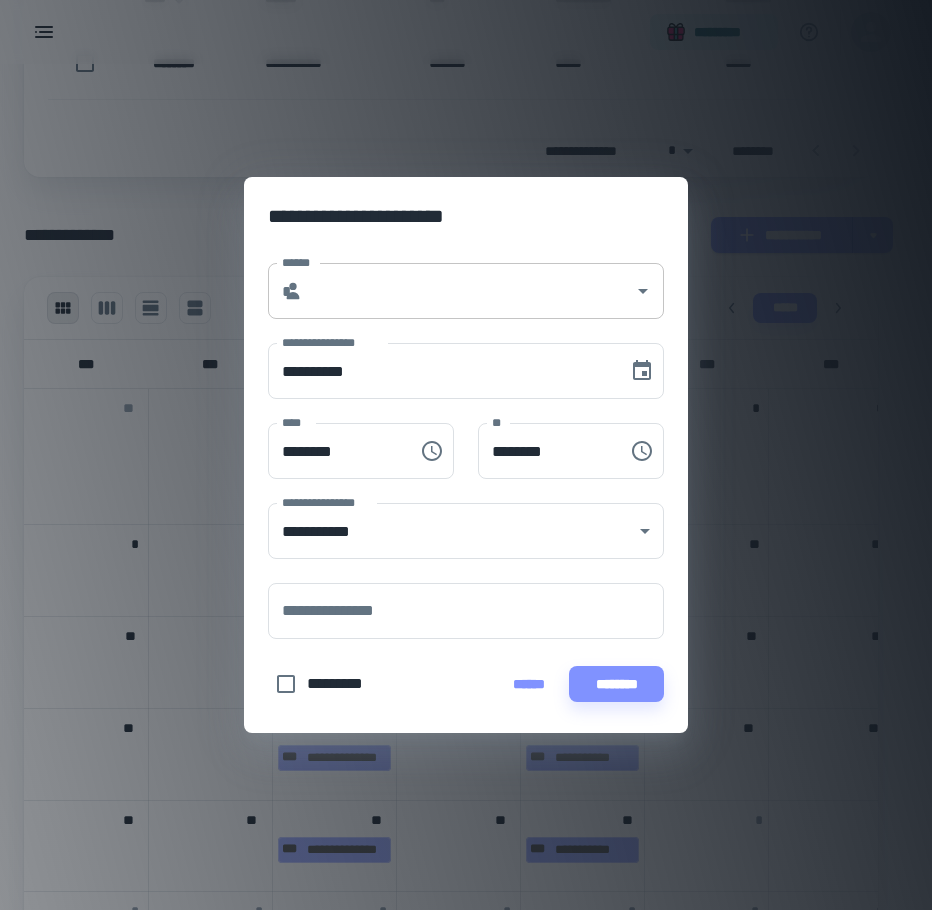 click on "* ******" at bounding box center (466, 291) 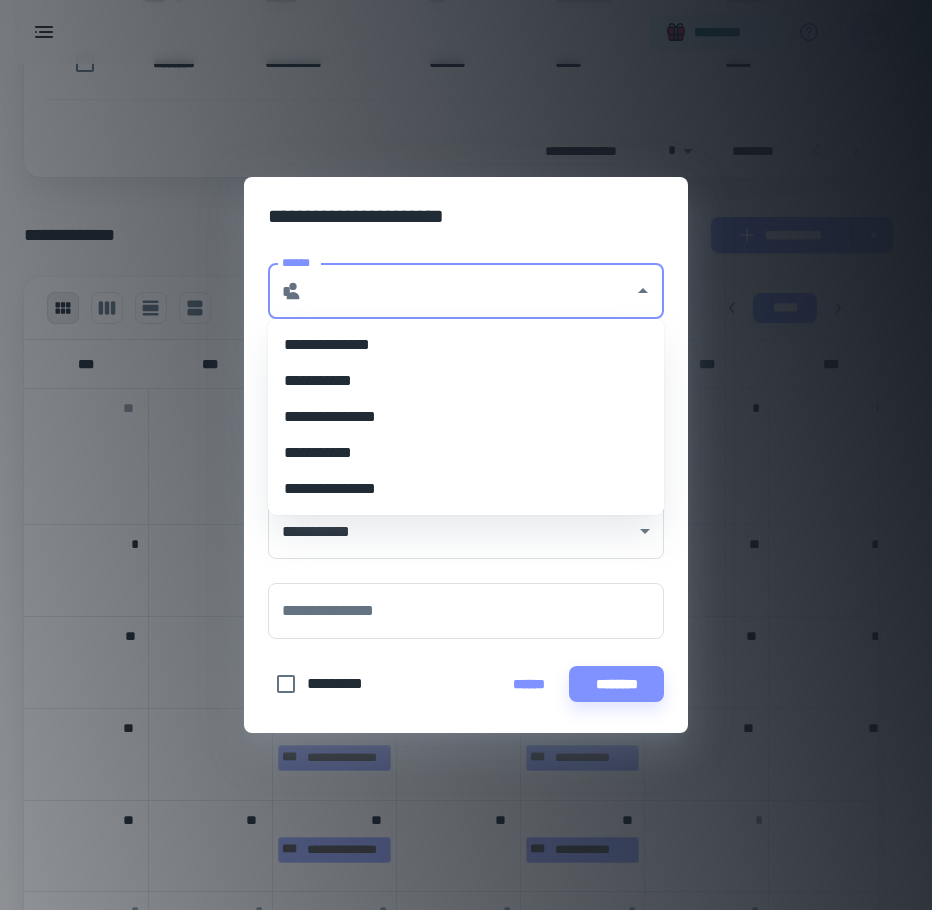 click on "**********" at bounding box center (466, 381) 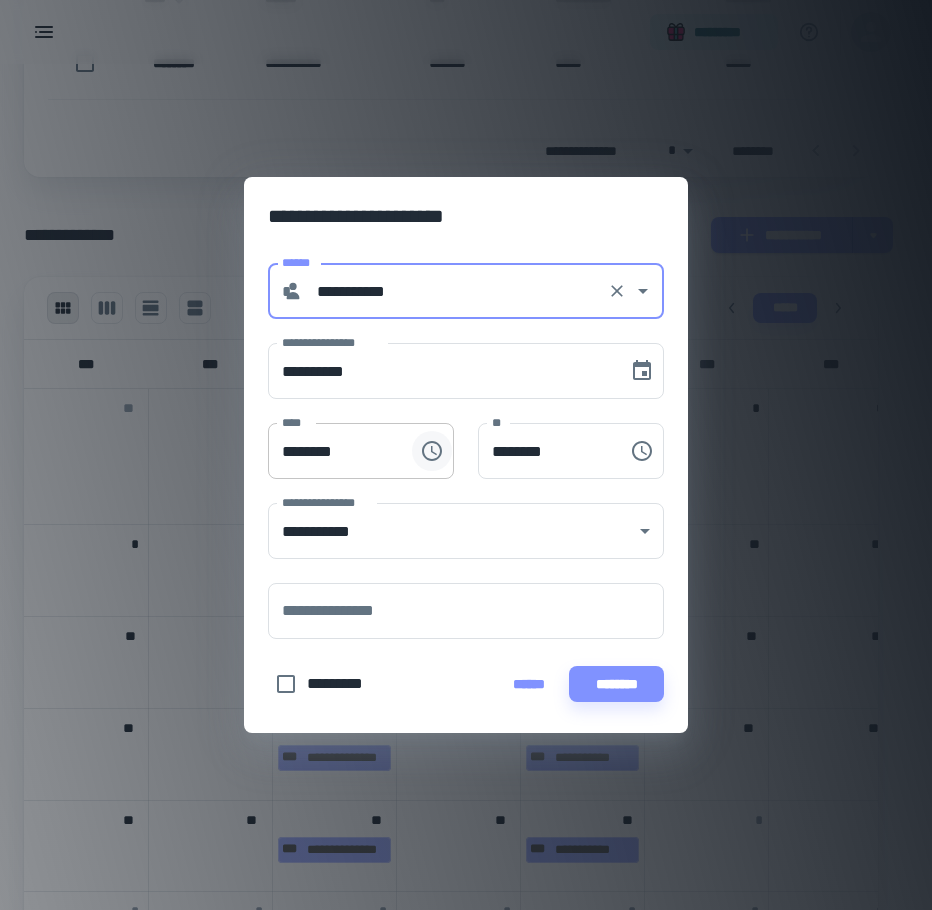 click 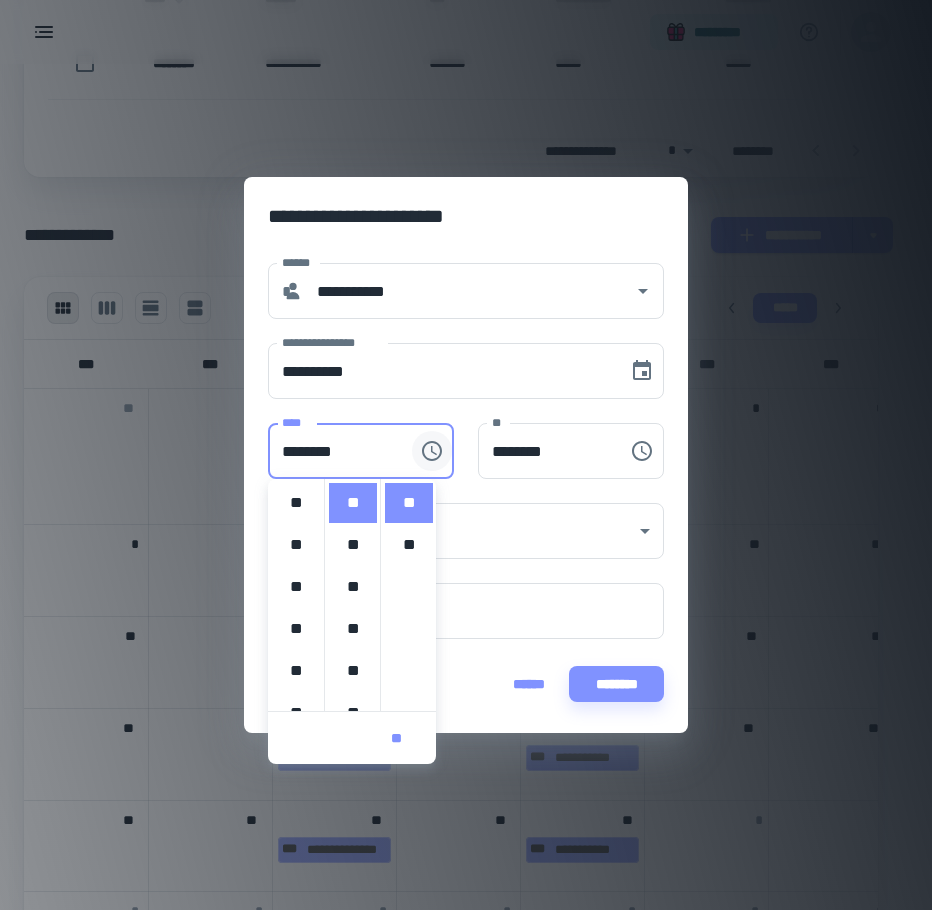 scroll, scrollTop: 420, scrollLeft: 0, axis: vertical 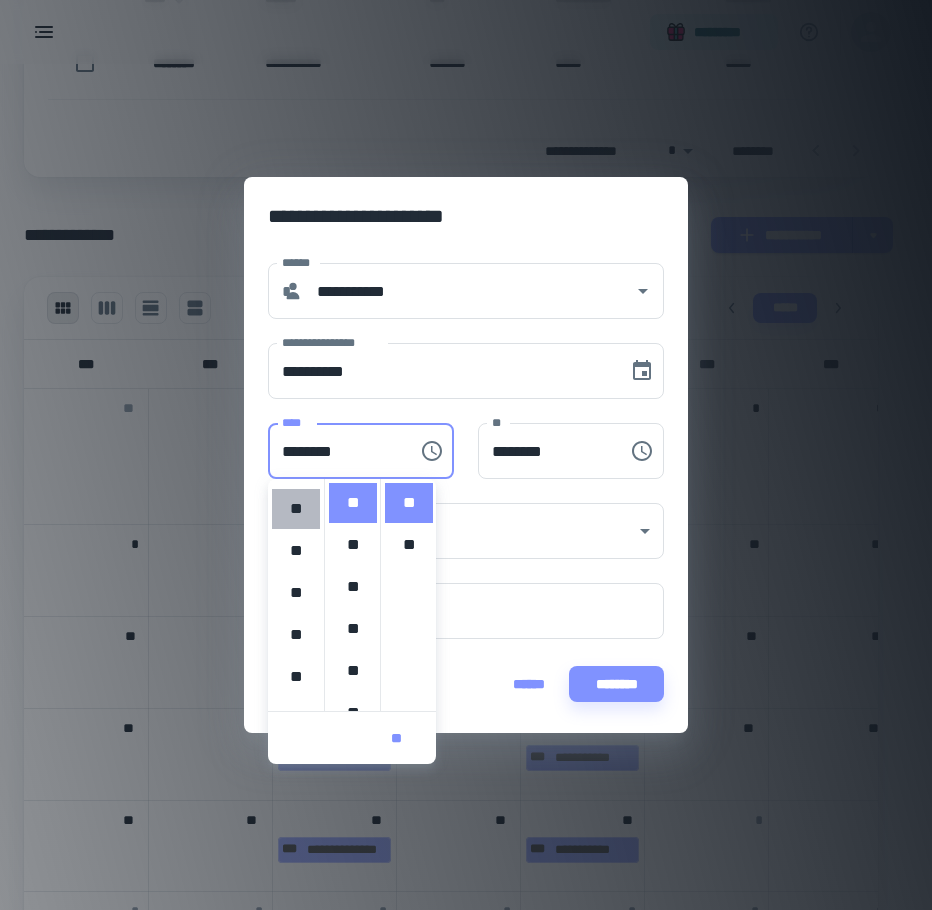 click on "**" at bounding box center (296, 509) 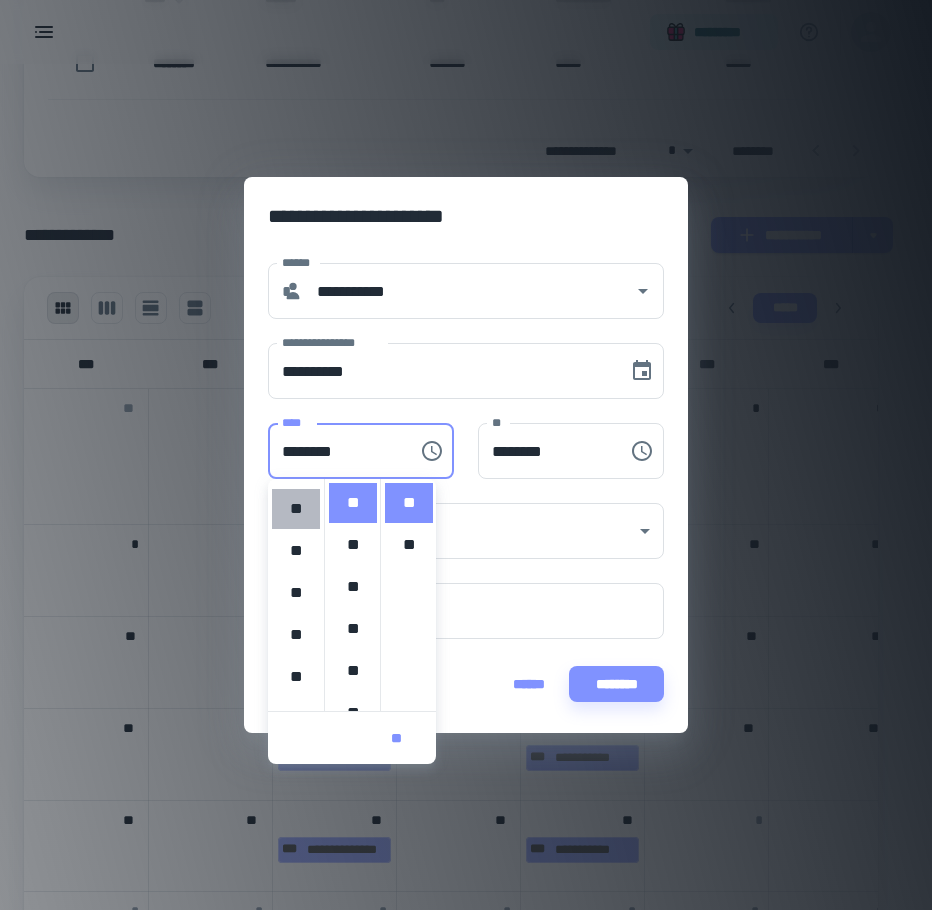 type on "********" 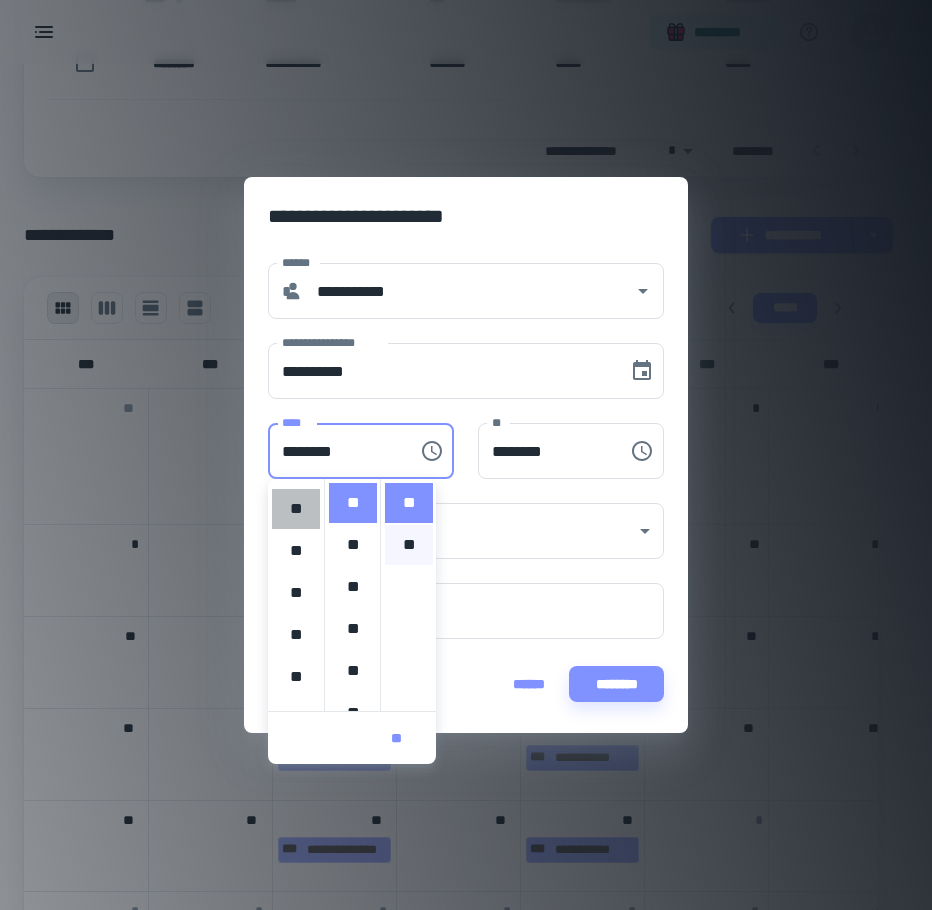 scroll, scrollTop: 126, scrollLeft: 0, axis: vertical 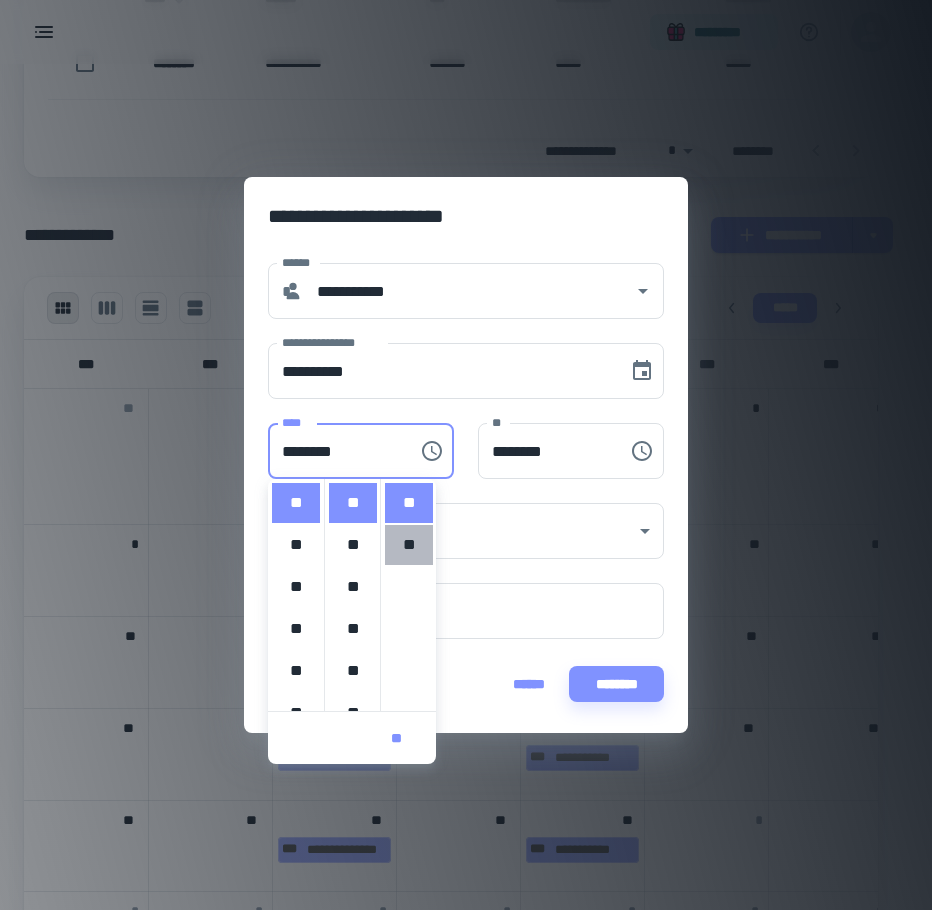click on "**" at bounding box center [409, 545] 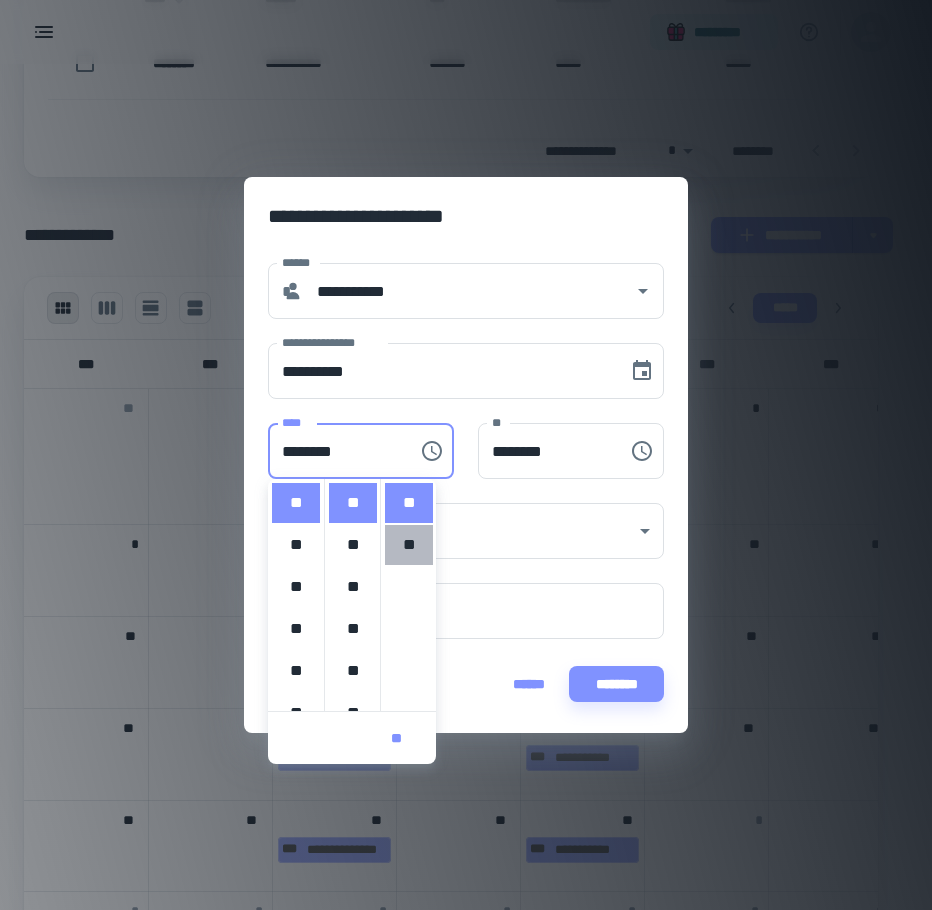 type on "********" 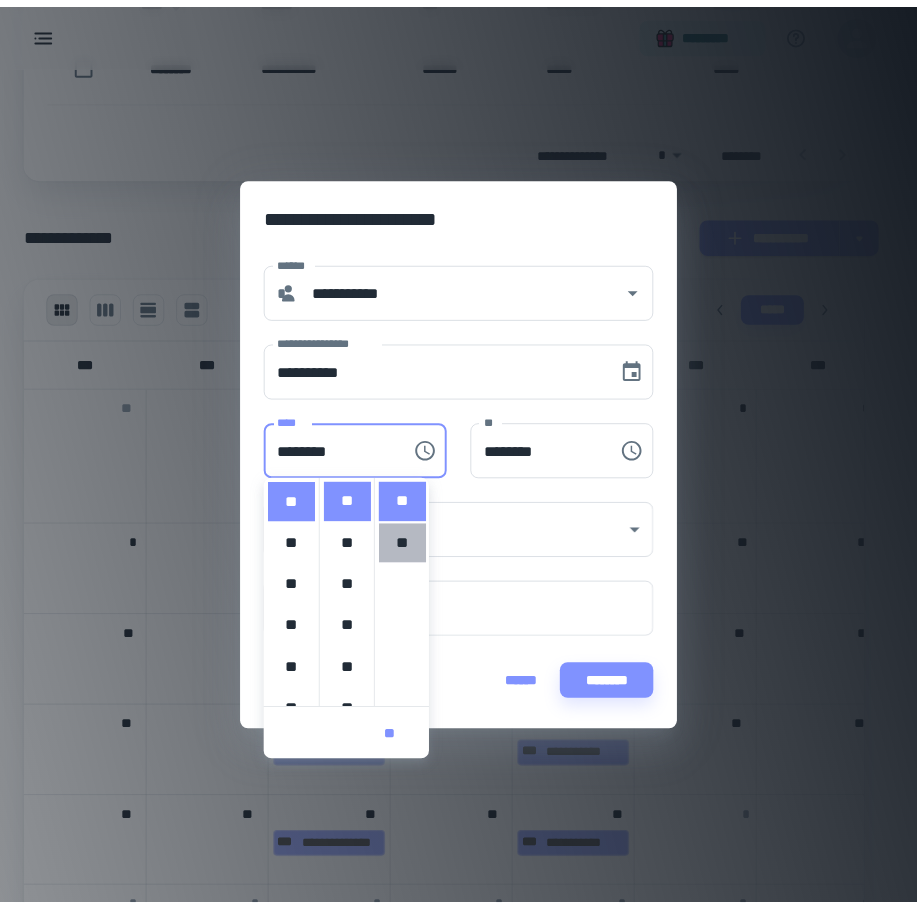 scroll, scrollTop: 42, scrollLeft: 0, axis: vertical 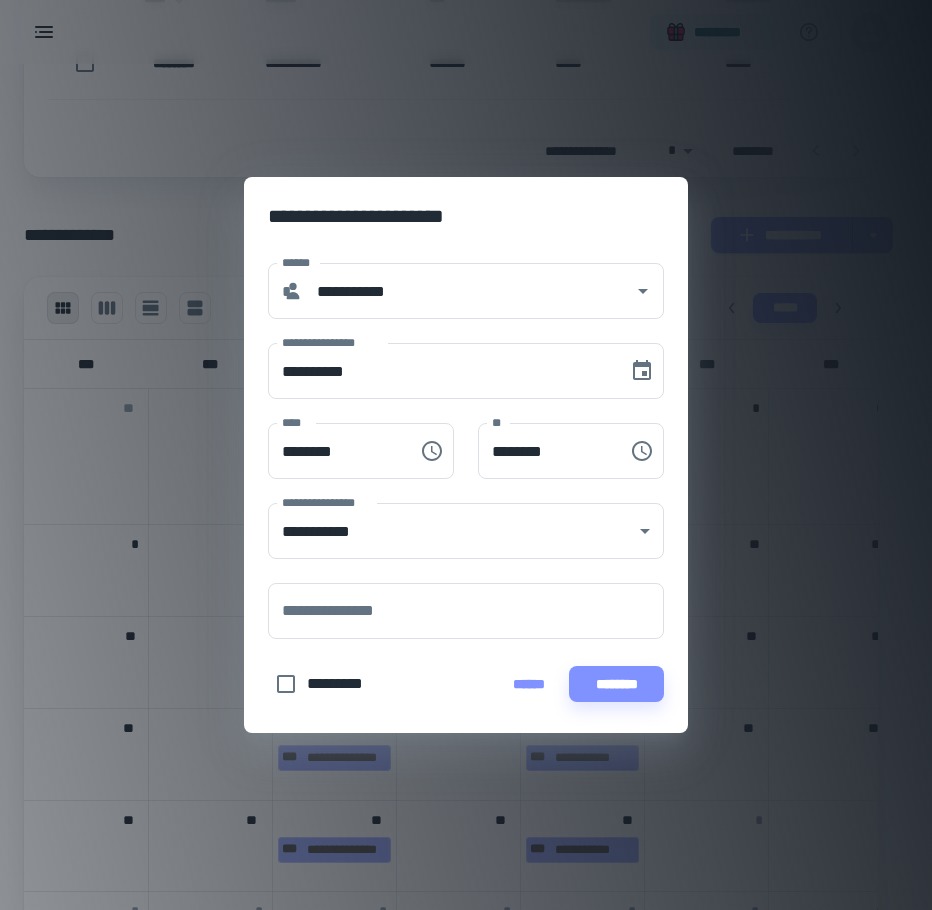 click on "*********" at bounding box center [343, 684] 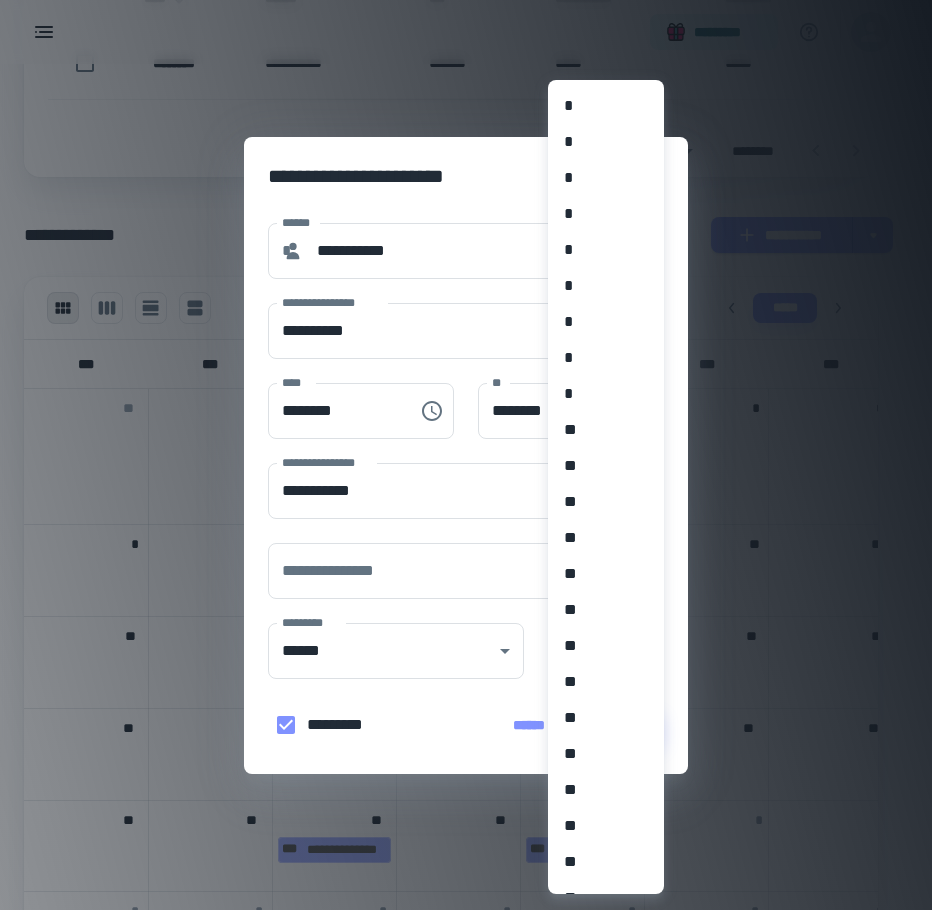 click on "**********" at bounding box center [458, 55] 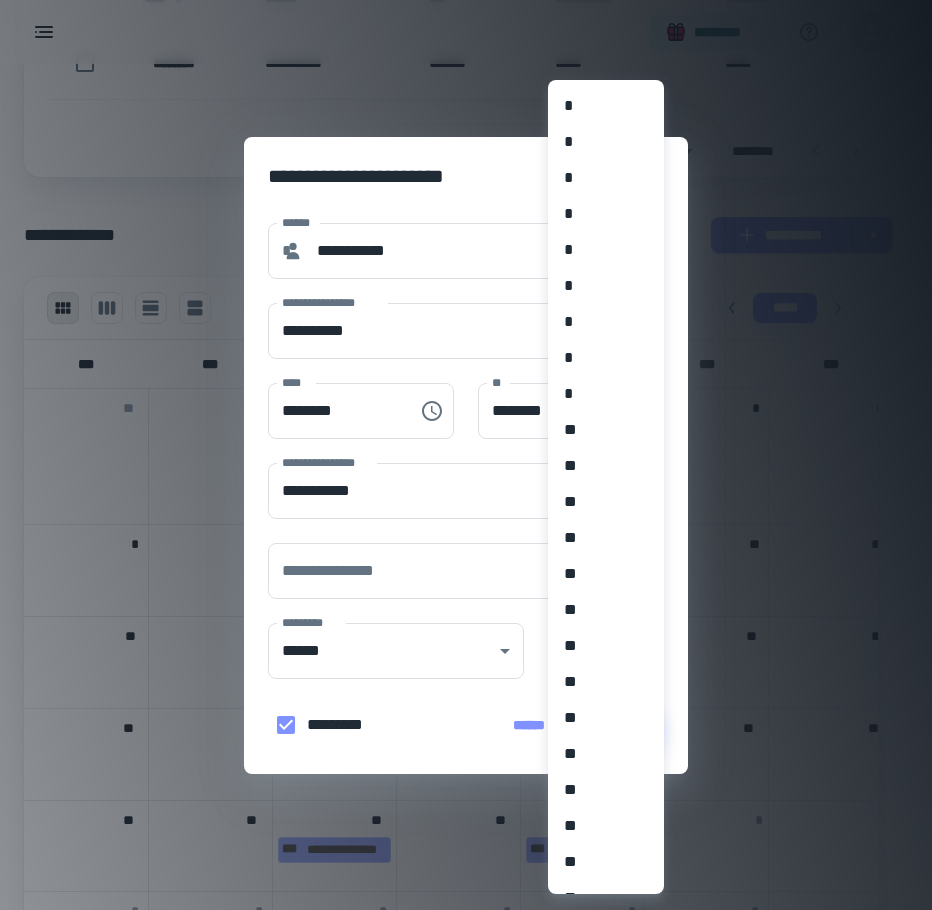 type on "*" 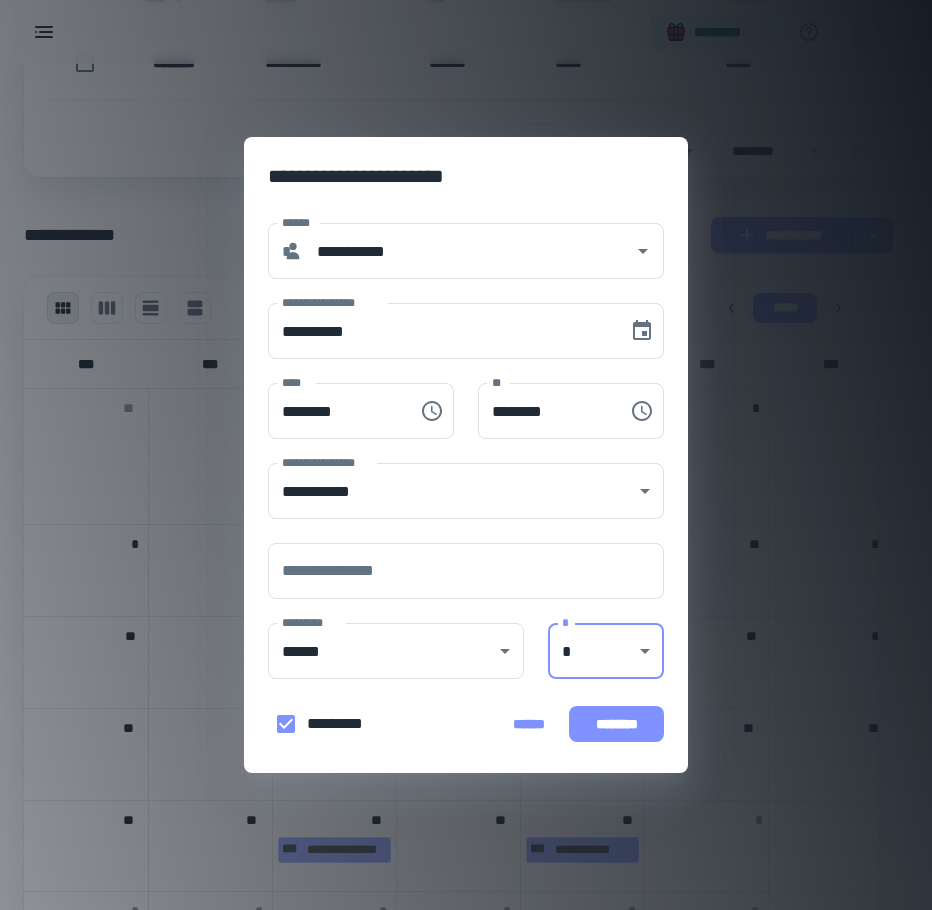 click on "********" at bounding box center (616, 724) 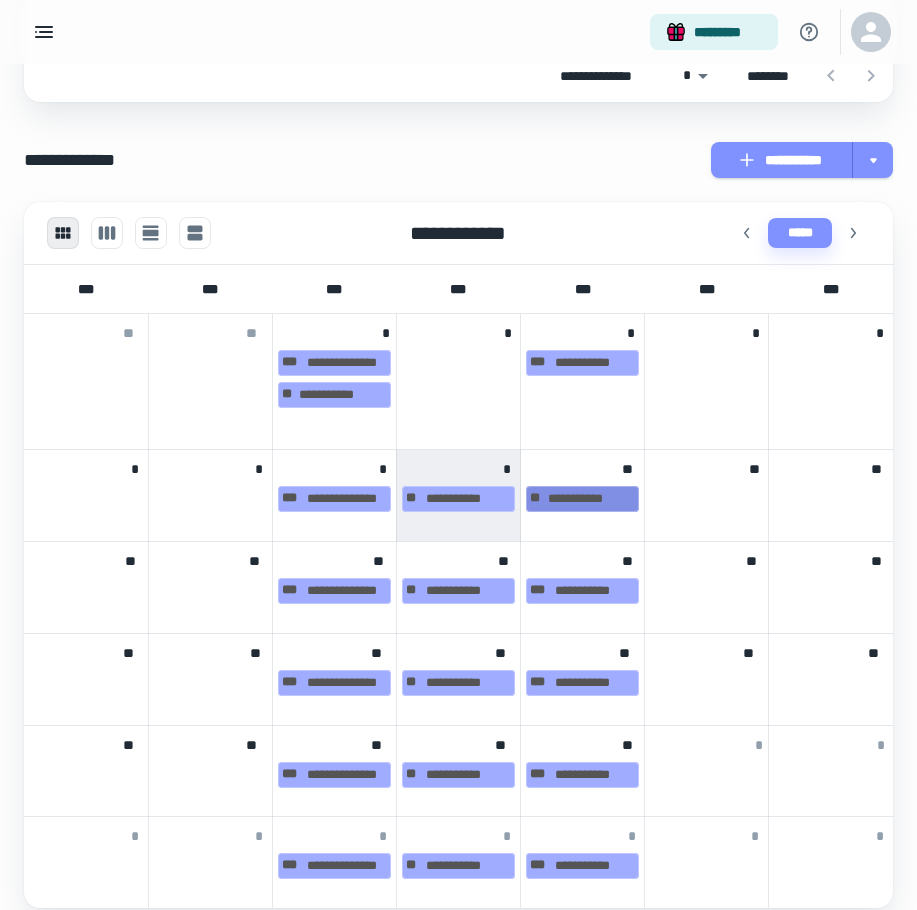 scroll, scrollTop: 553, scrollLeft: 0, axis: vertical 